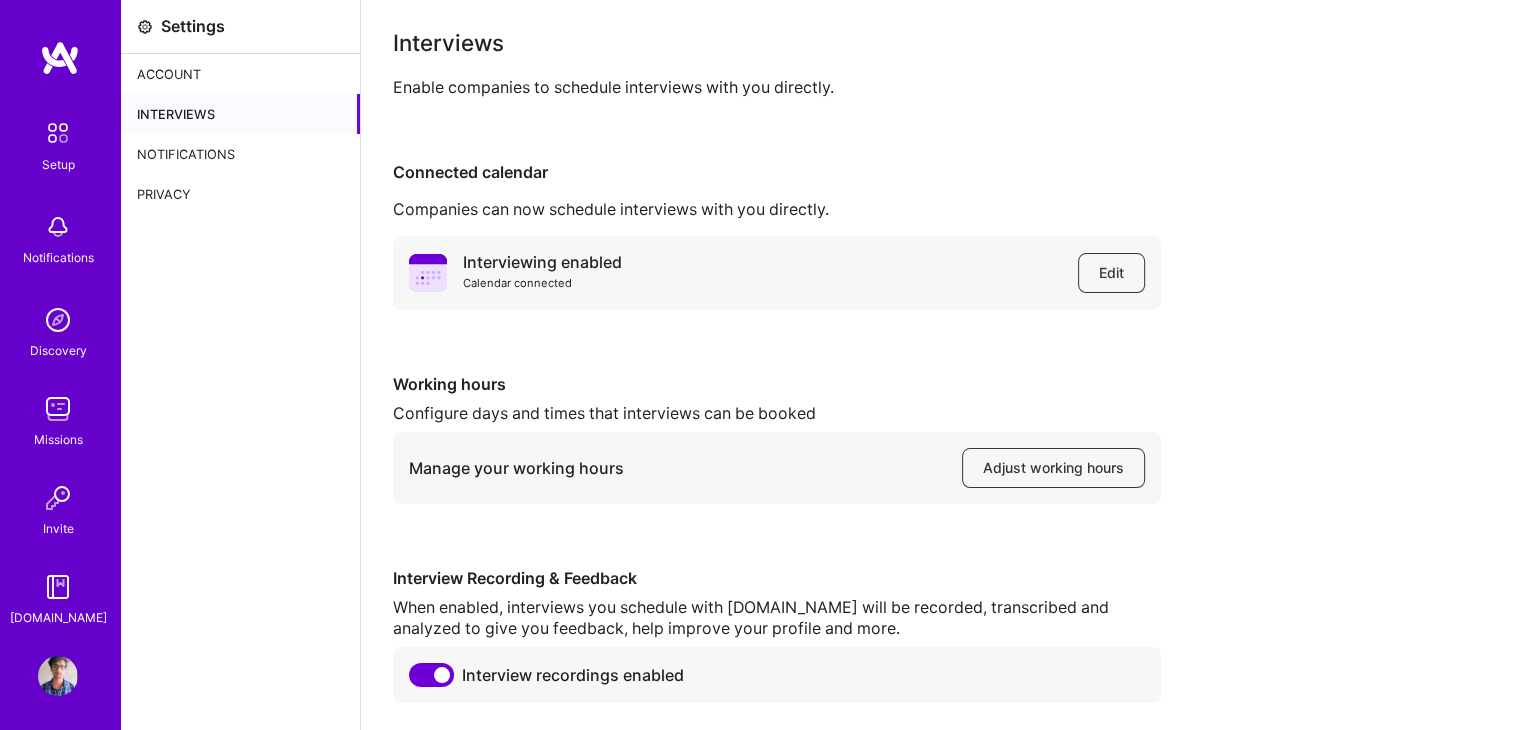 scroll, scrollTop: 69, scrollLeft: 0, axis: vertical 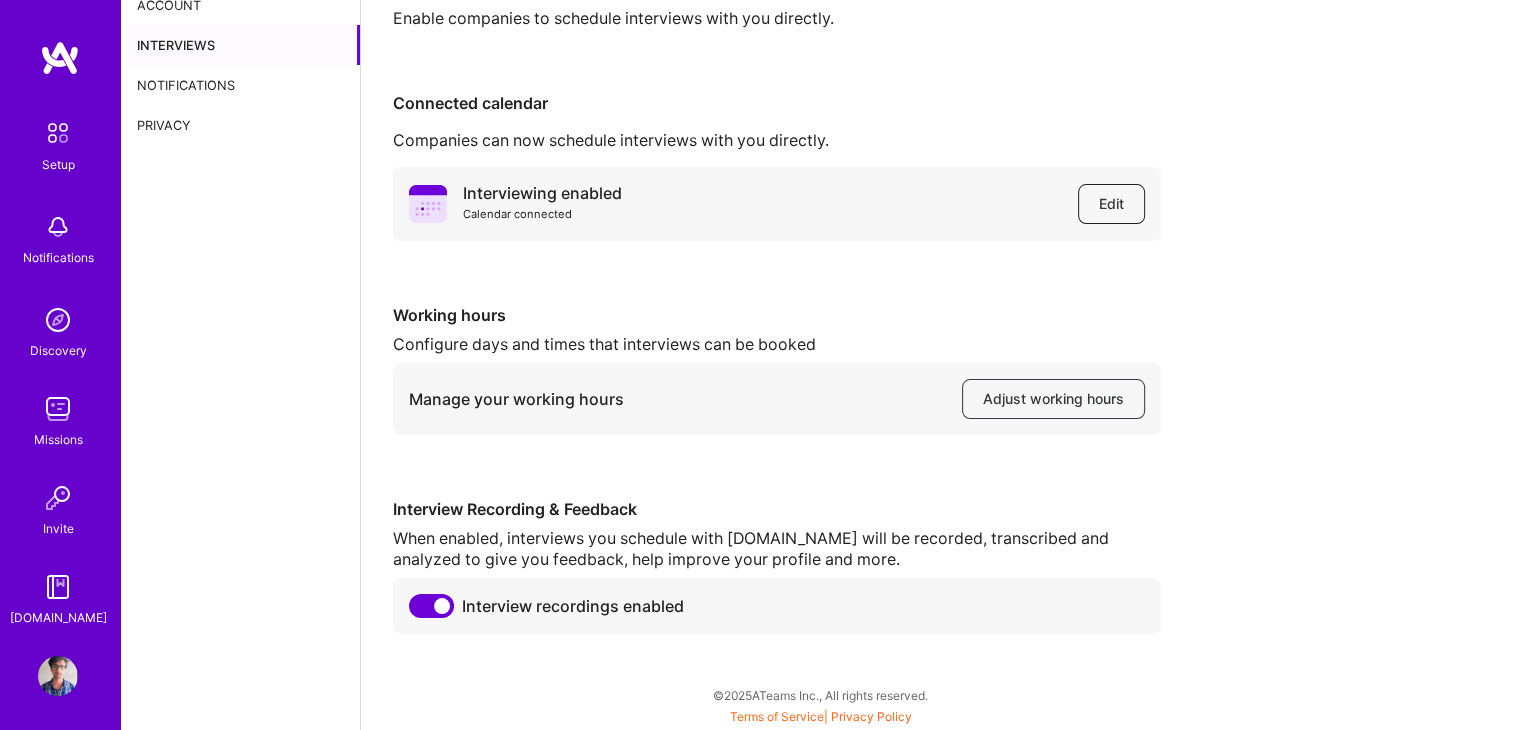 click on "Edit" at bounding box center [1111, 204] 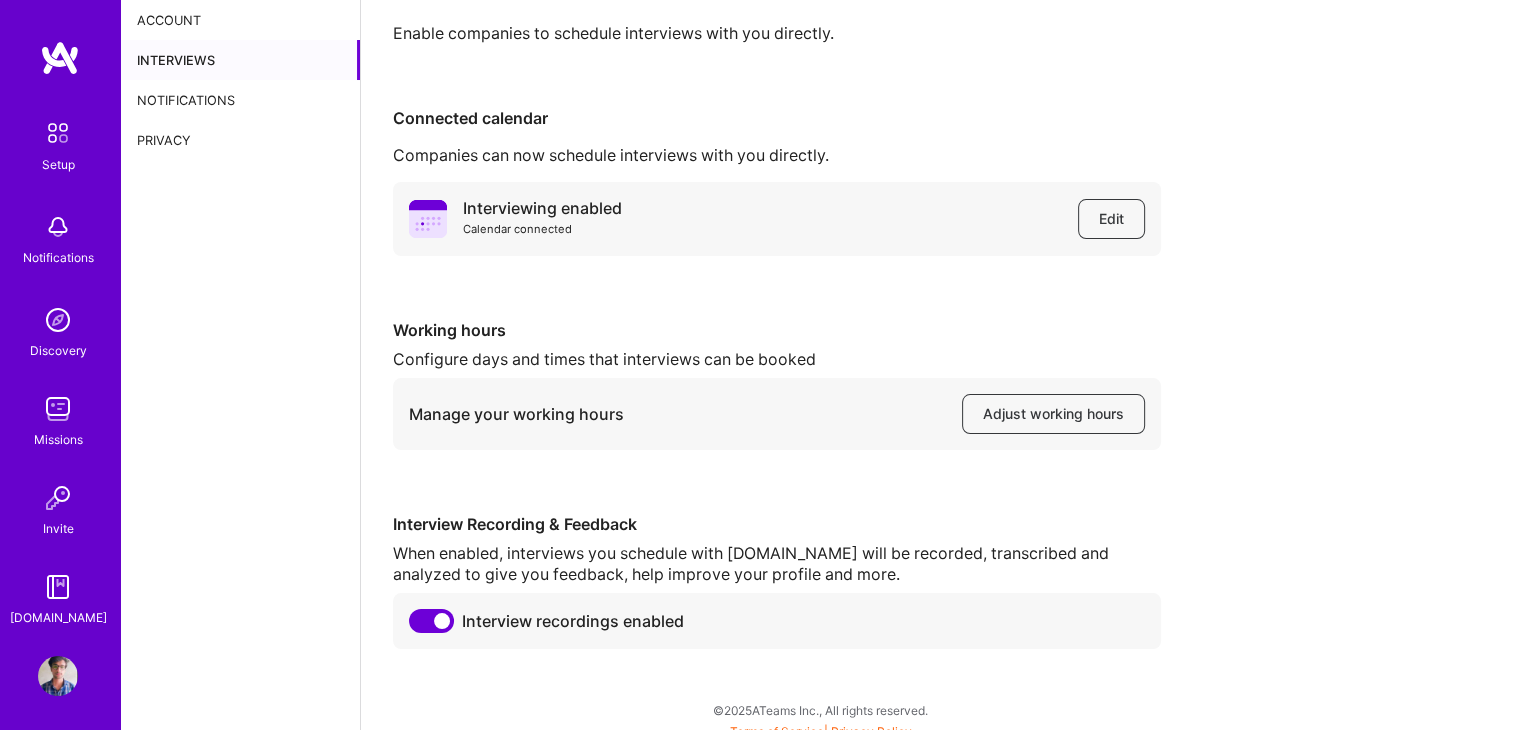 scroll, scrollTop: 69, scrollLeft: 0, axis: vertical 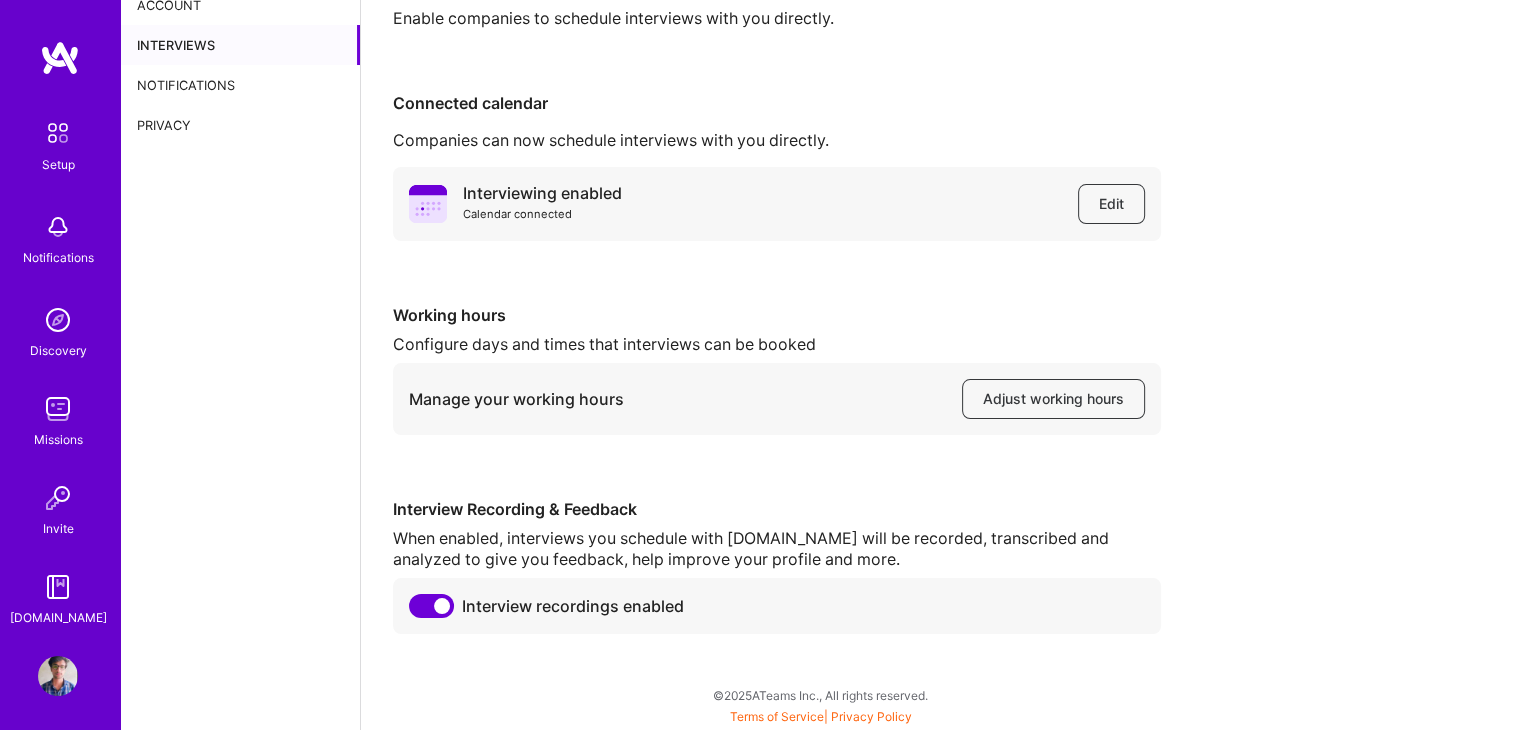 click on "Notifications" at bounding box center [240, 85] 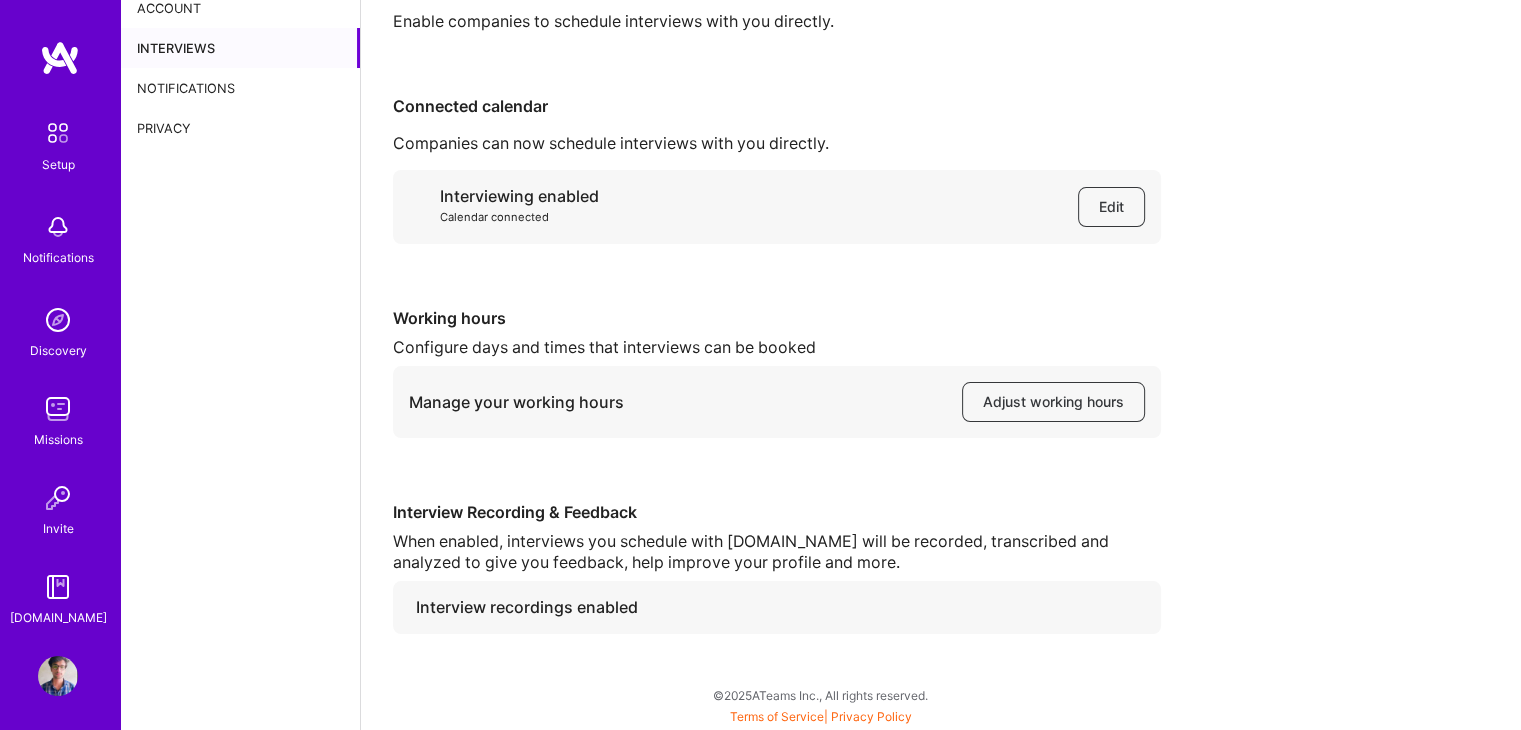 scroll, scrollTop: 0, scrollLeft: 0, axis: both 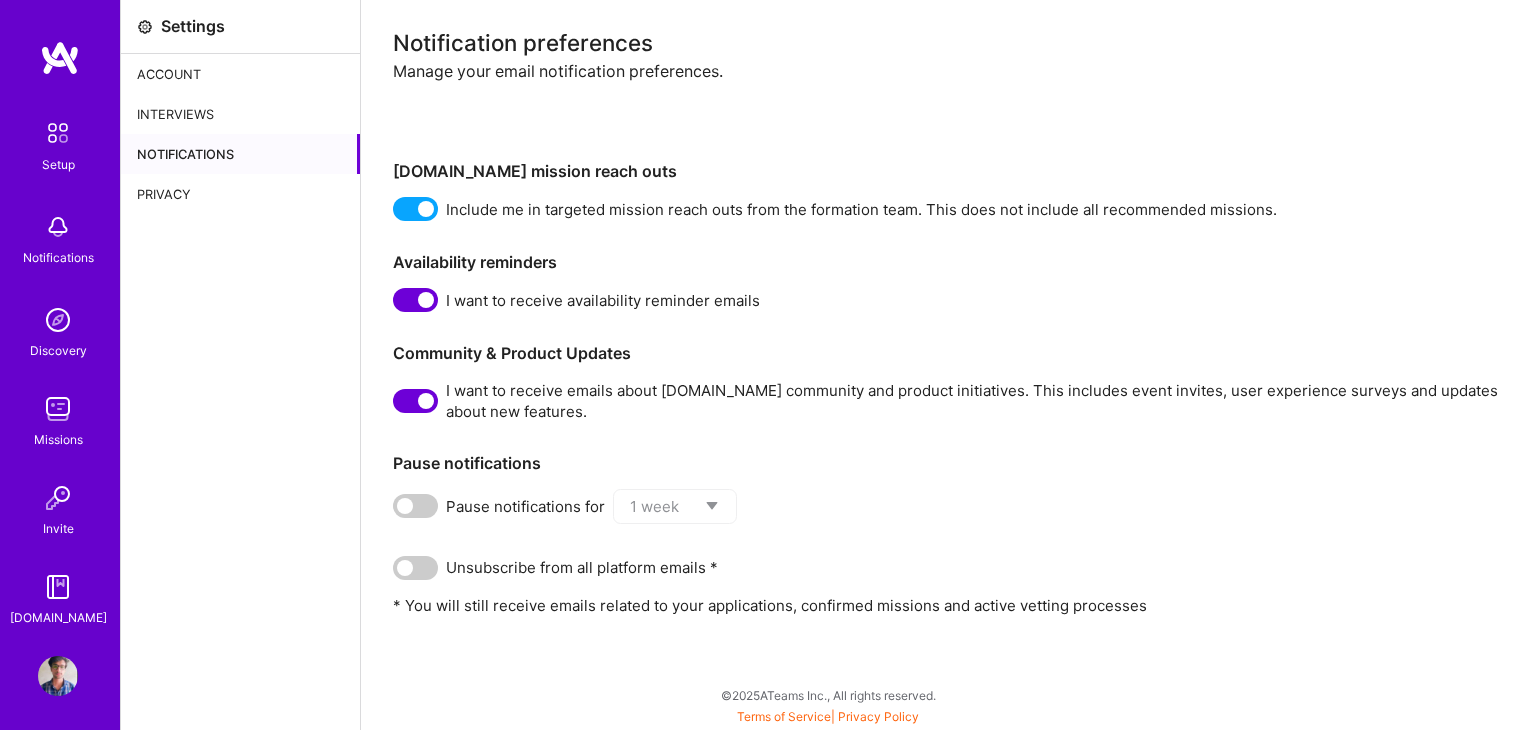 click on "Privacy" at bounding box center [240, 194] 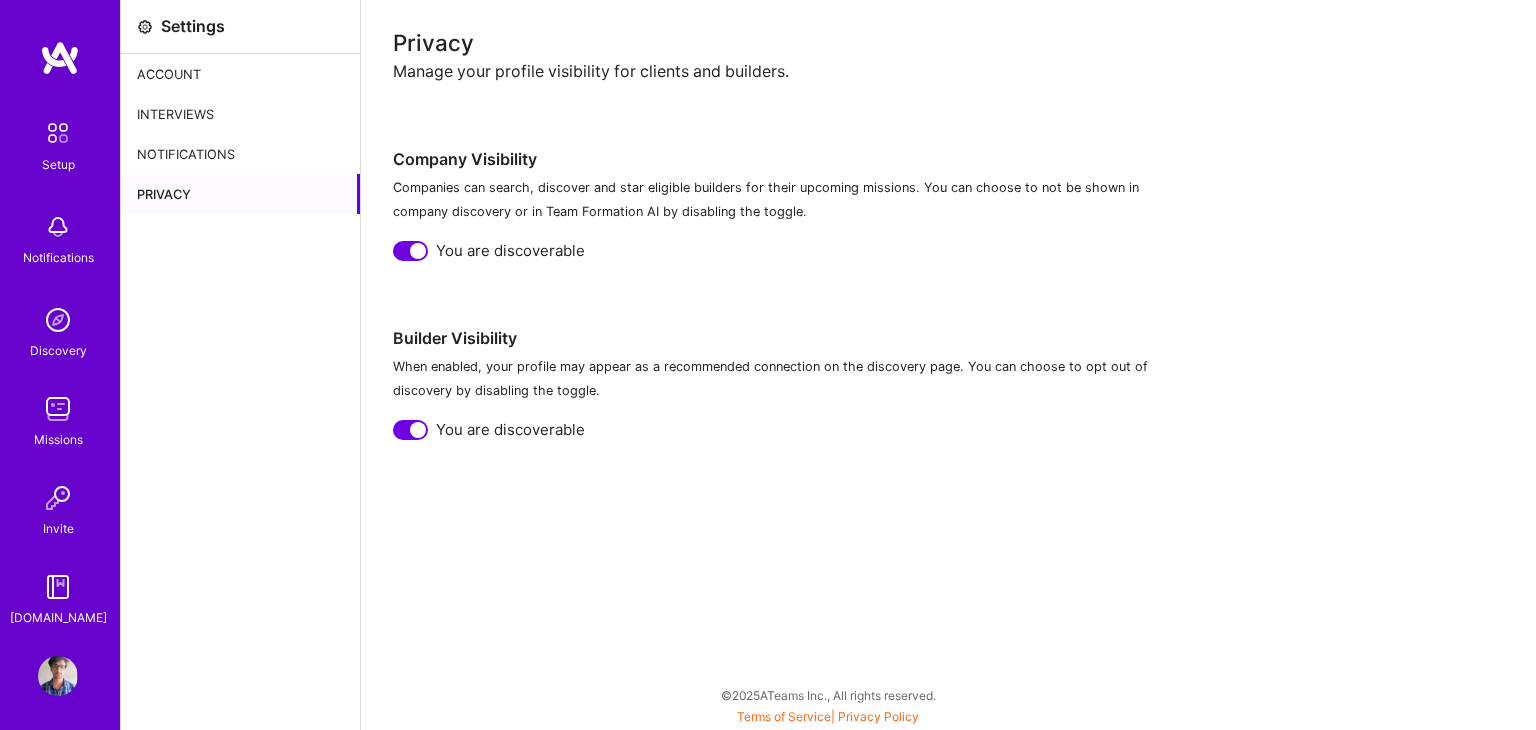 click at bounding box center [58, 227] 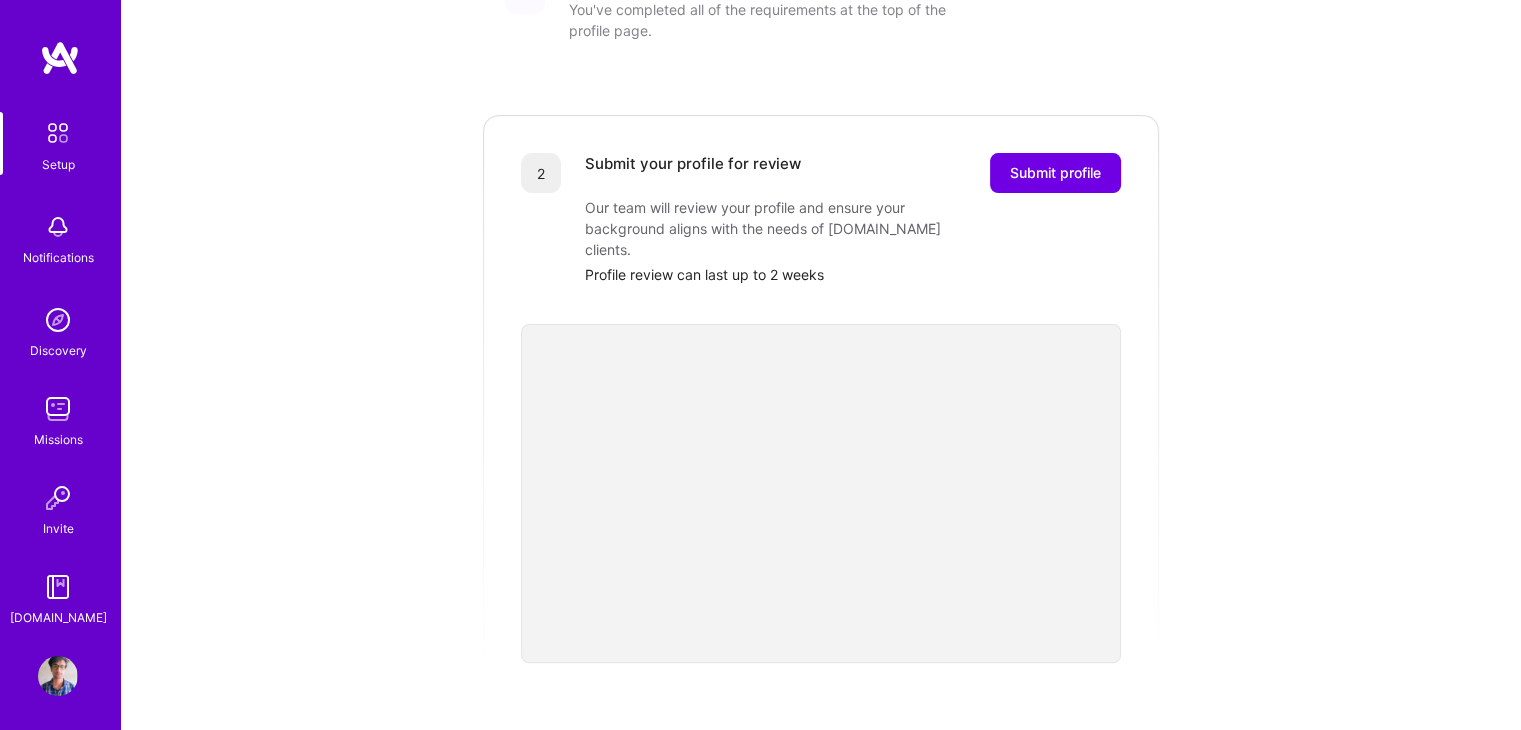 scroll, scrollTop: 143, scrollLeft: 0, axis: vertical 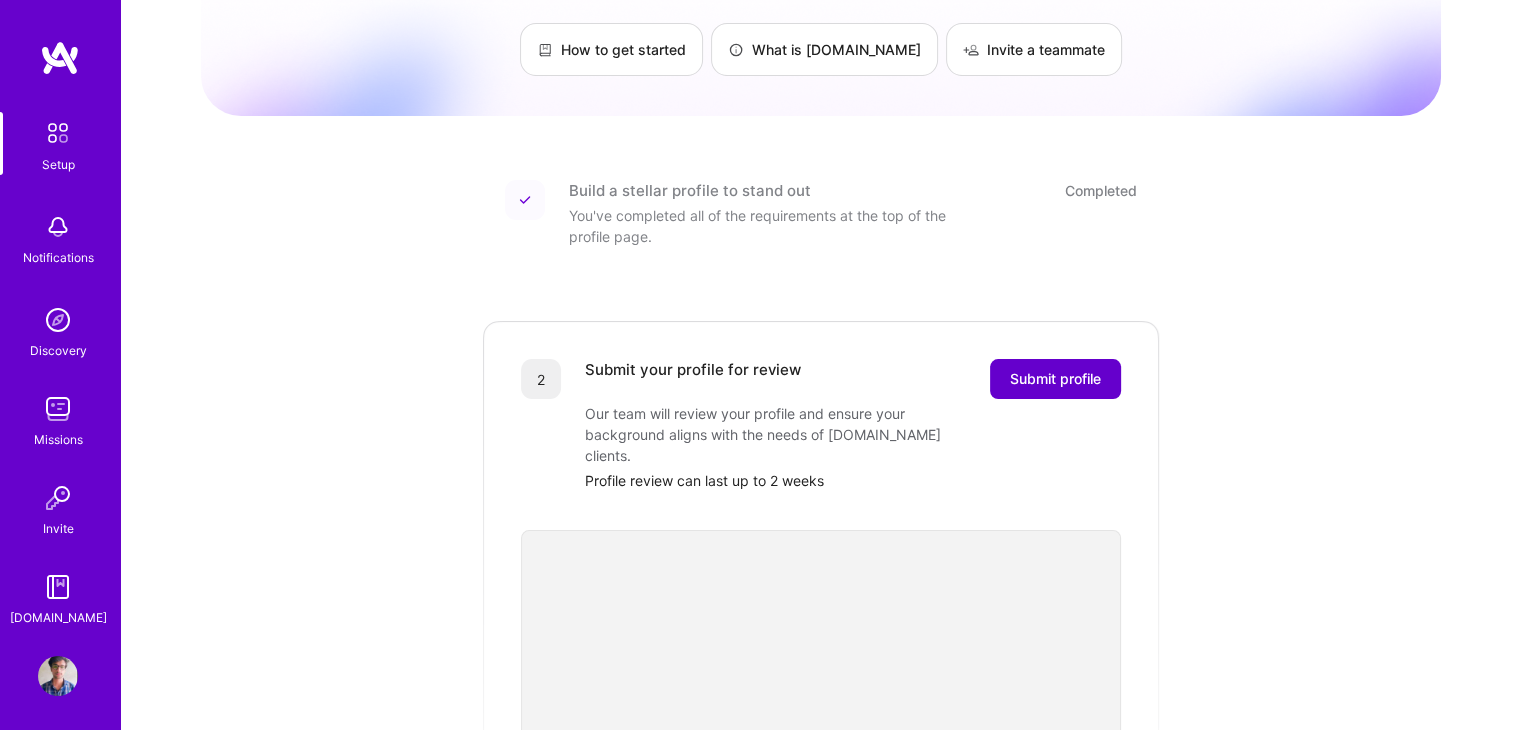 click on "Submit profile" at bounding box center (1055, 379) 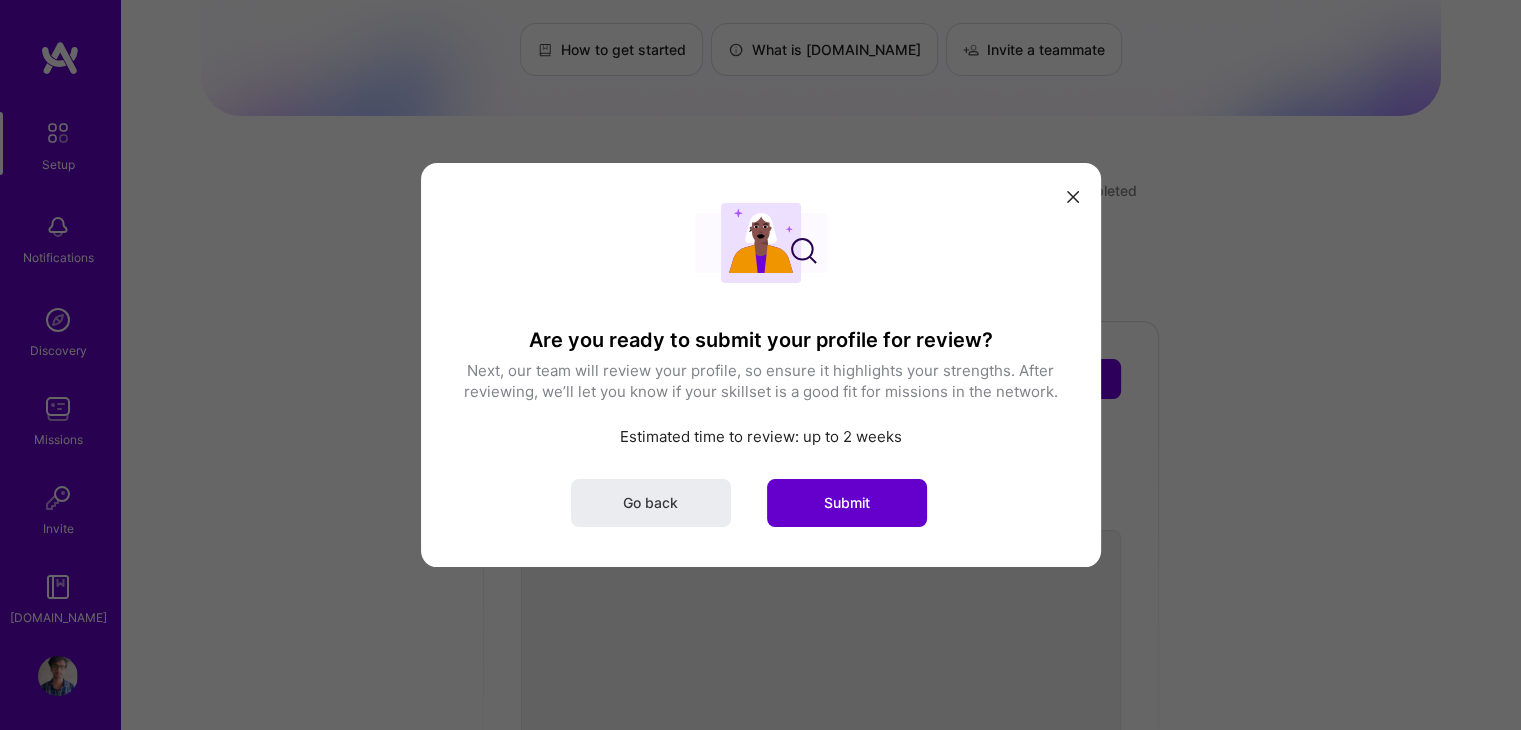 click on "Submit" at bounding box center (847, 503) 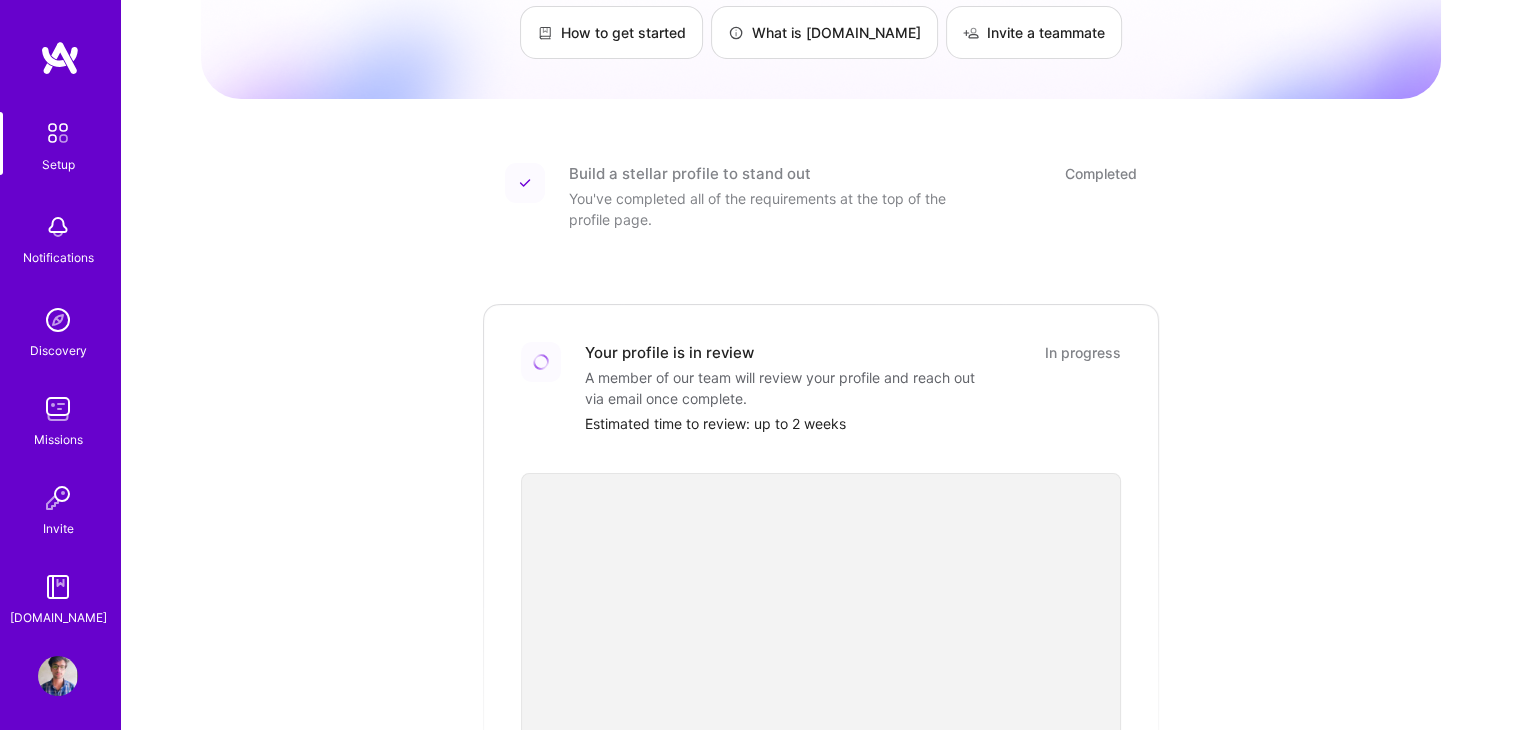 scroll, scrollTop: 124, scrollLeft: 0, axis: vertical 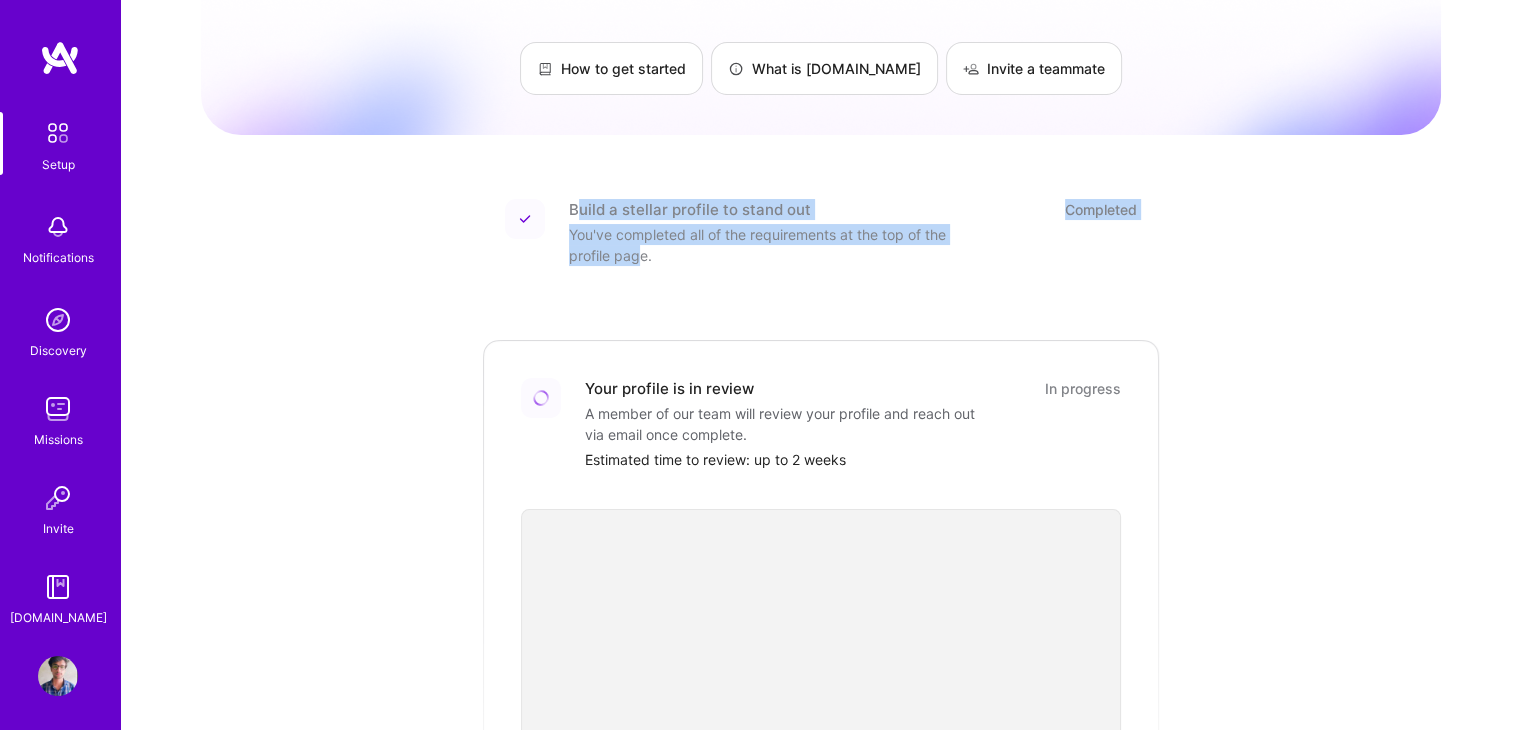 drag, startPoint x: 575, startPoint y: 184, endPoint x: 646, endPoint y: 237, distance: 88.60023 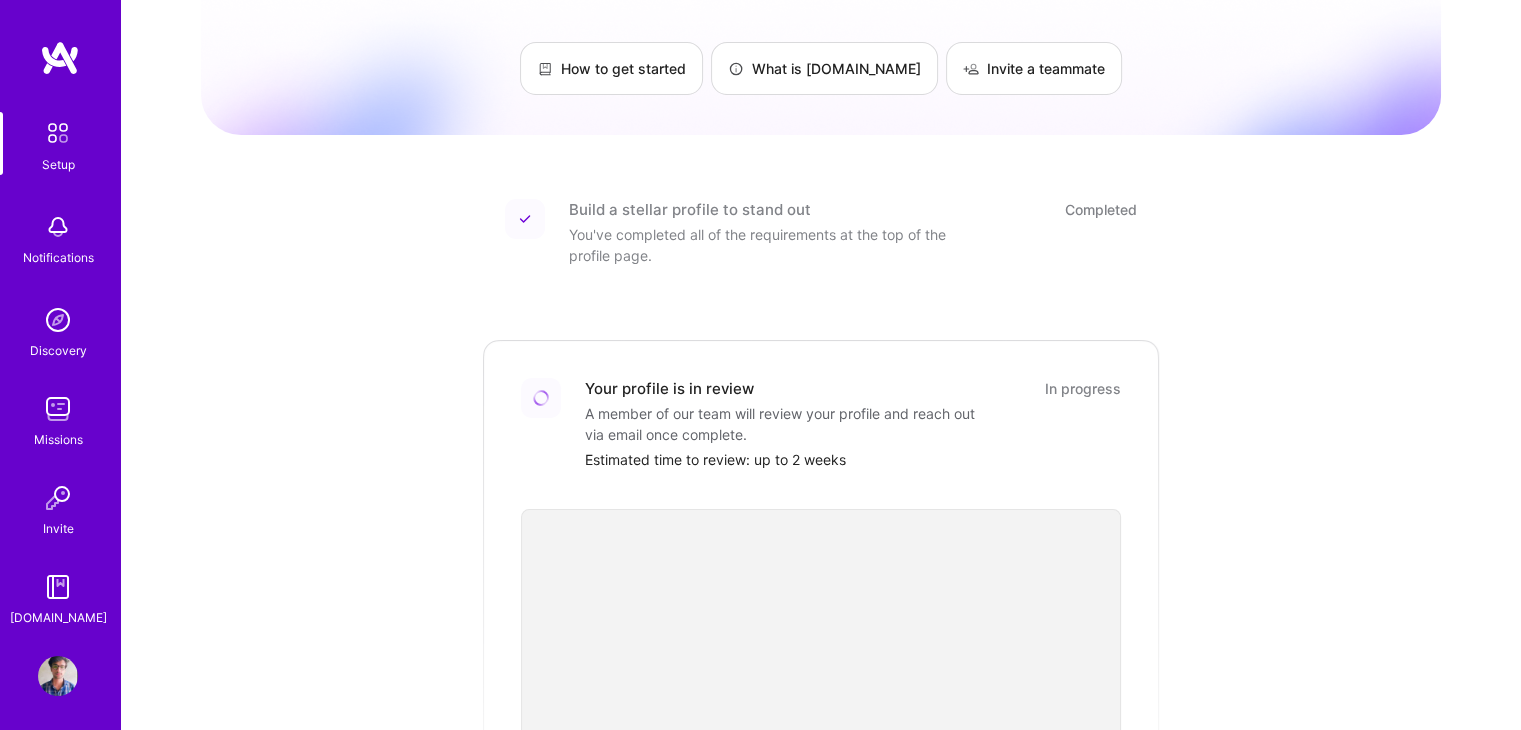 click on "You've completed all of the requirements at the top of the profile page." at bounding box center (769, 245) 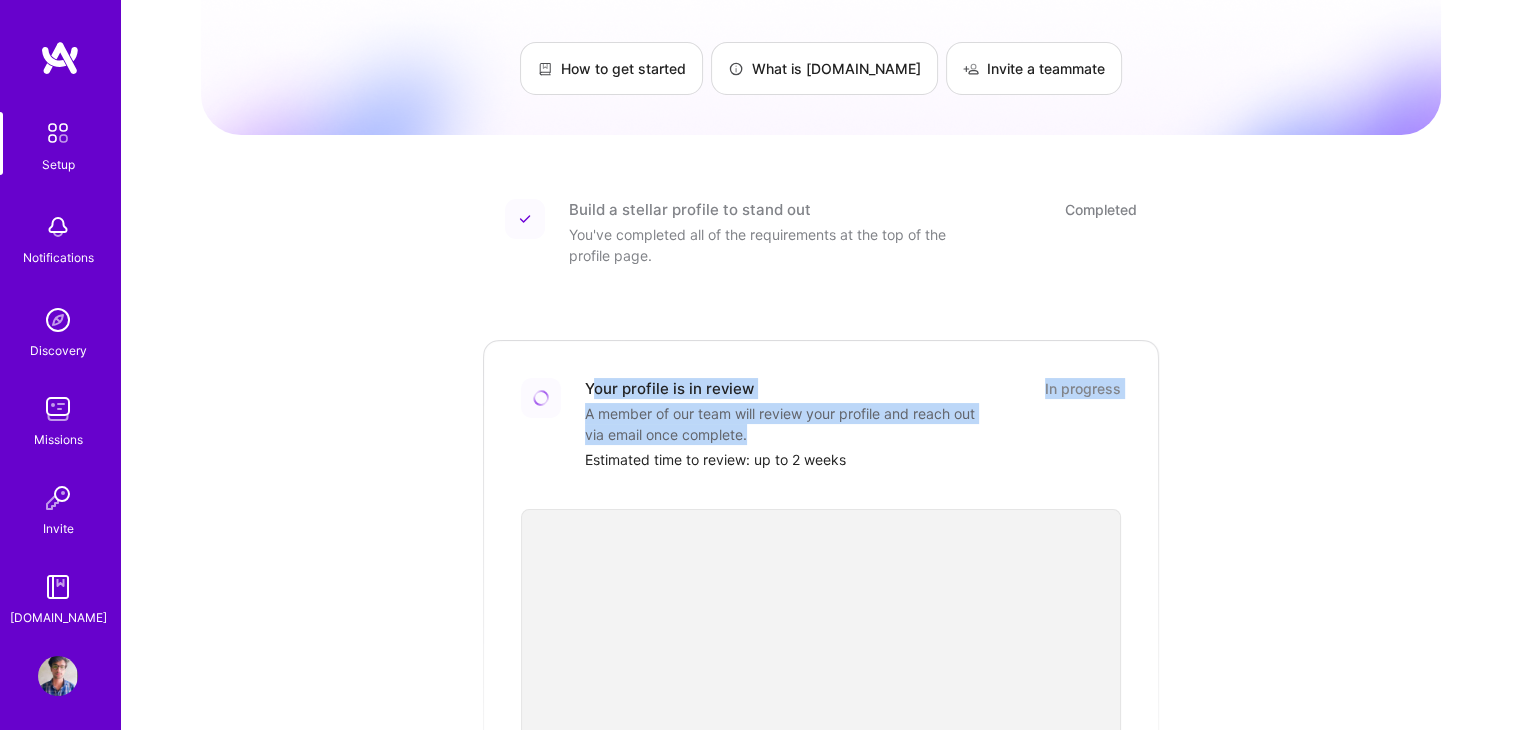 drag, startPoint x: 590, startPoint y: 362, endPoint x: 780, endPoint y: 417, distance: 197.8004 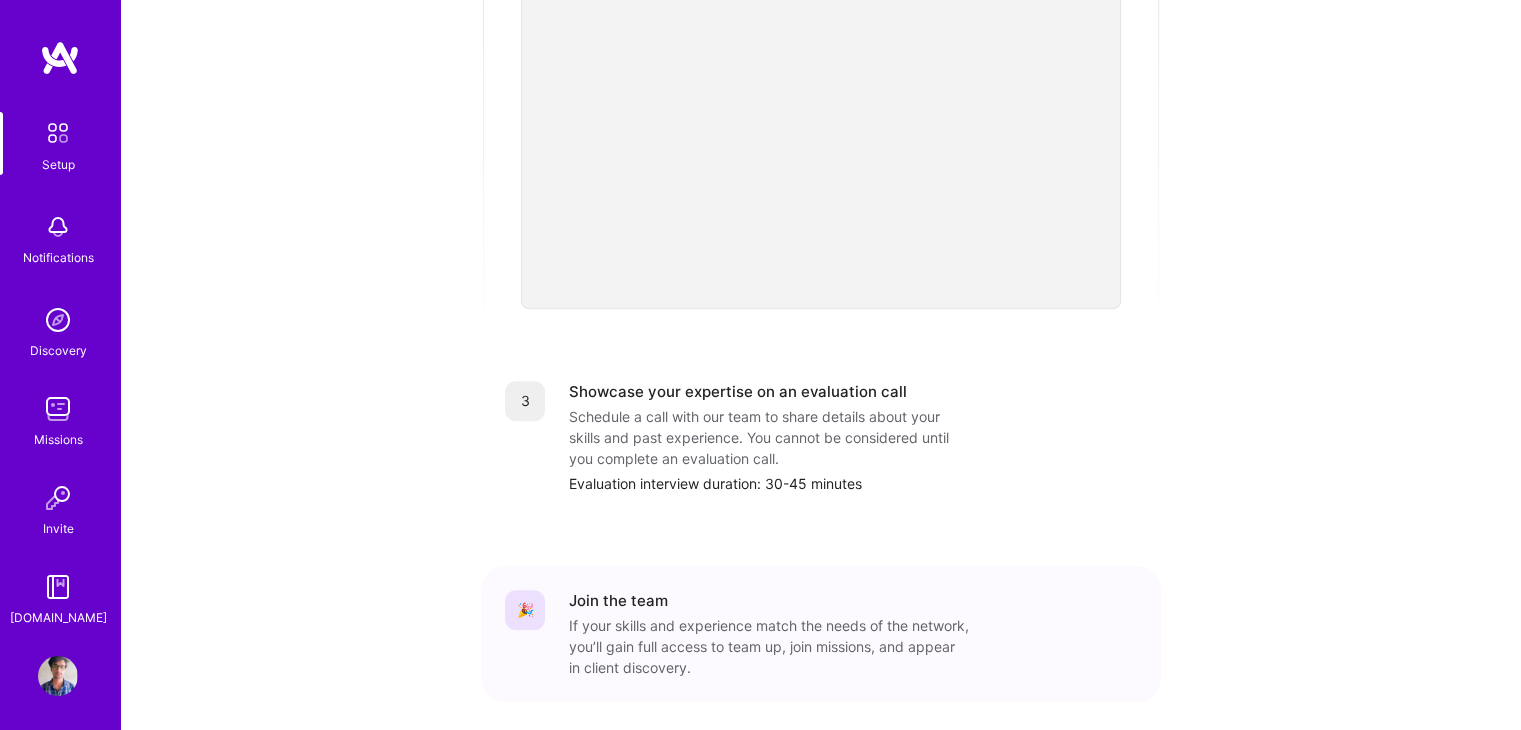 scroll, scrollTop: 724, scrollLeft: 0, axis: vertical 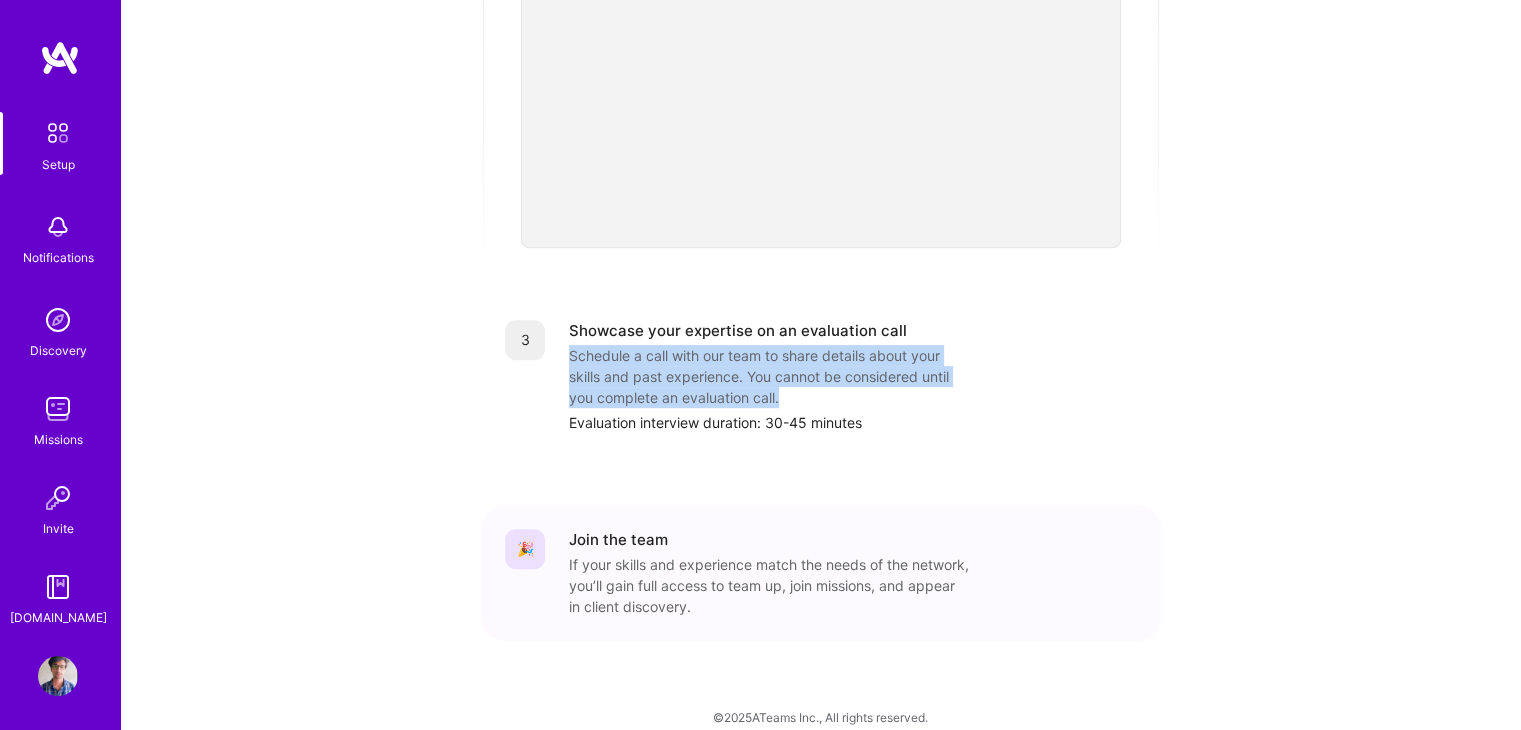 drag, startPoint x: 568, startPoint y: 328, endPoint x: 899, endPoint y: 376, distance: 334.46225 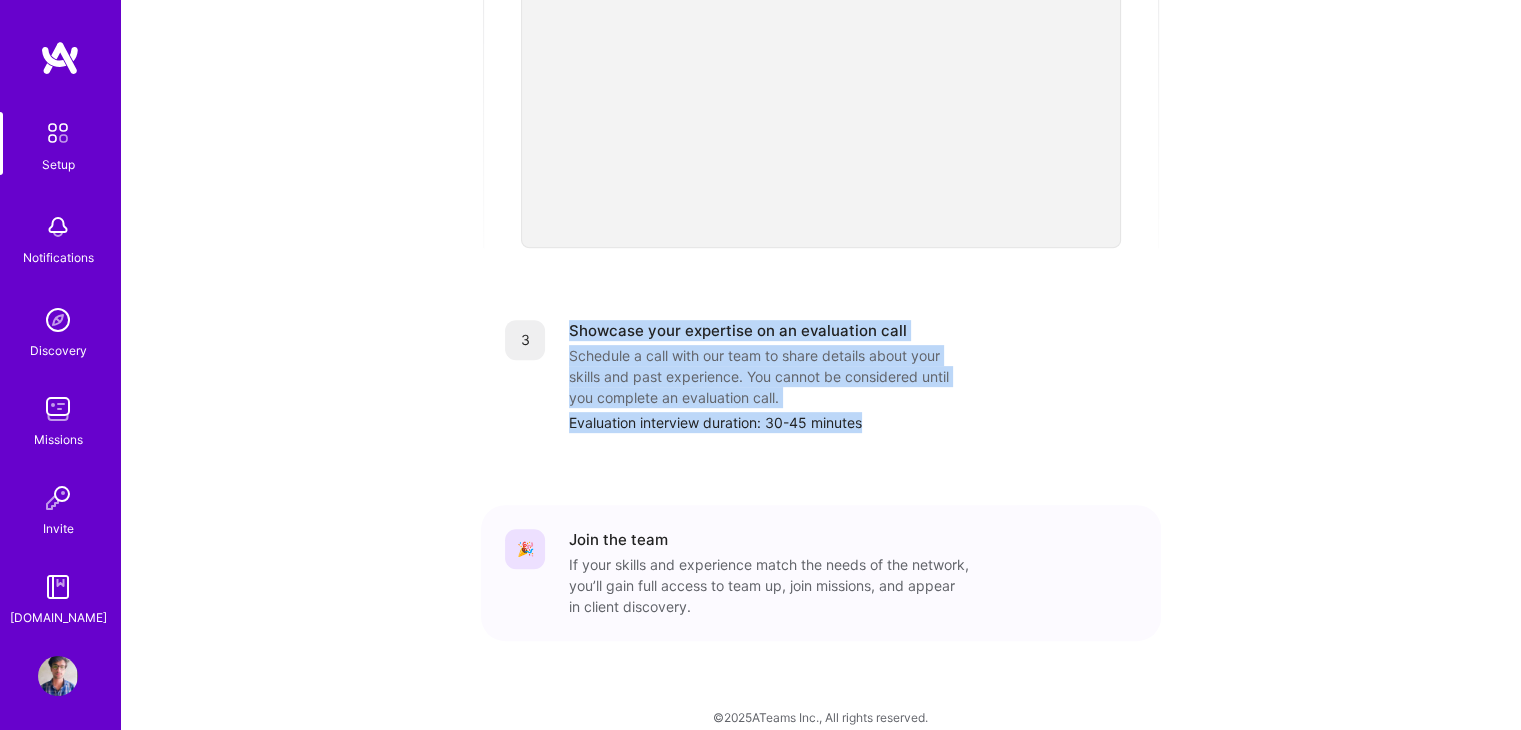 drag, startPoint x: 866, startPoint y: 403, endPoint x: 555, endPoint y: 313, distance: 323.7607 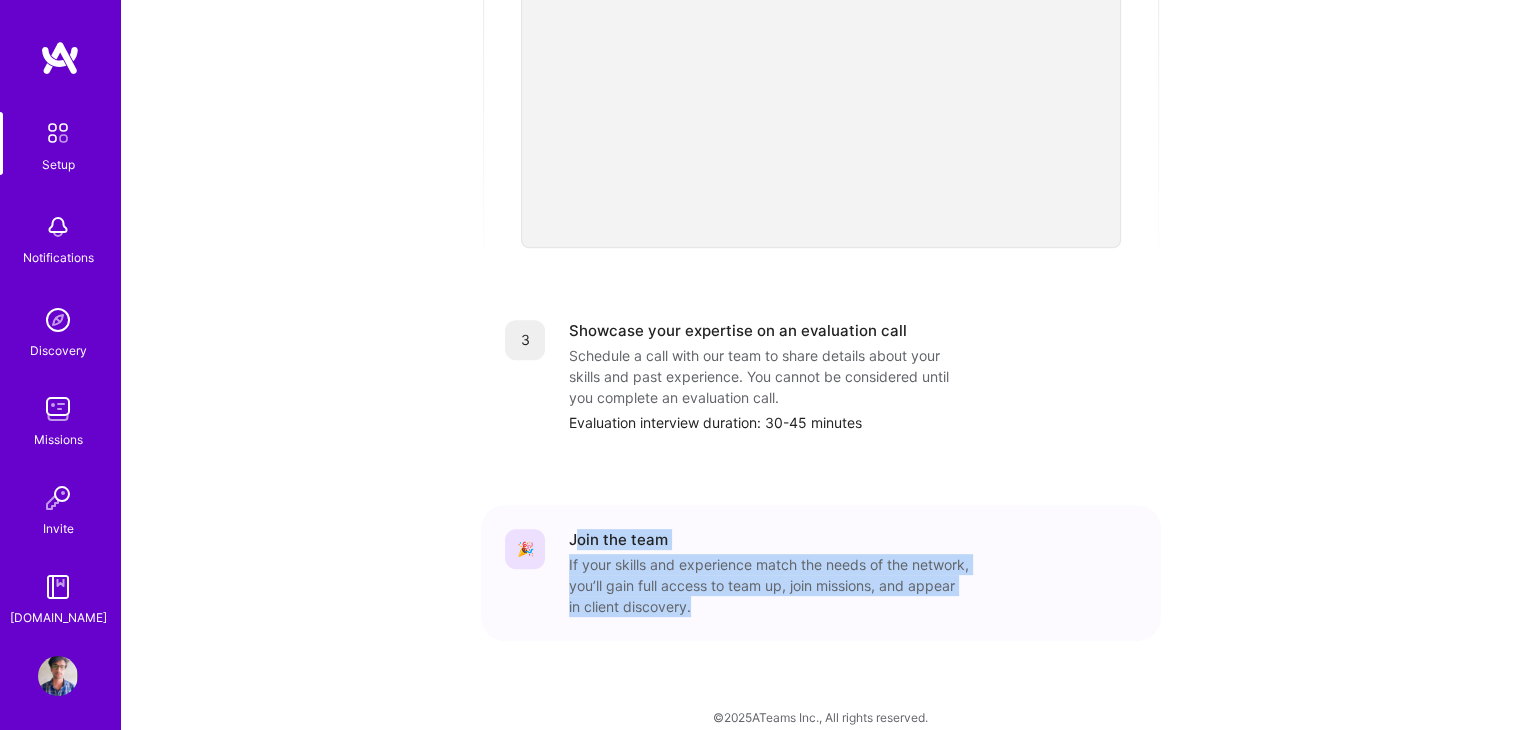 drag, startPoint x: 576, startPoint y: 510, endPoint x: 817, endPoint y: 570, distance: 248.3566 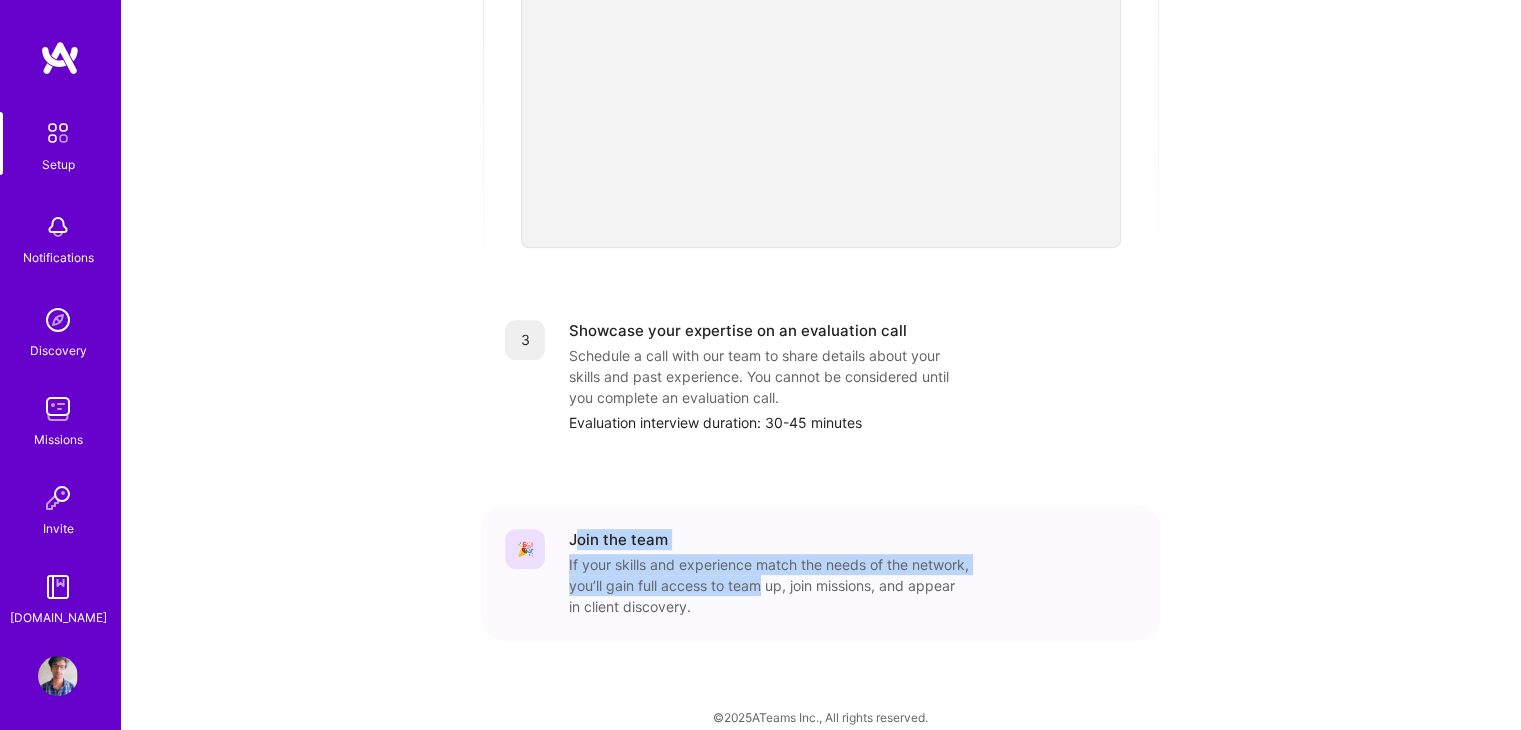 click on "🎉 Join the team If your skills and experience match the needs of the network, you’ll gain full access to team up, join missions, and appear in client discovery." at bounding box center (821, 573) 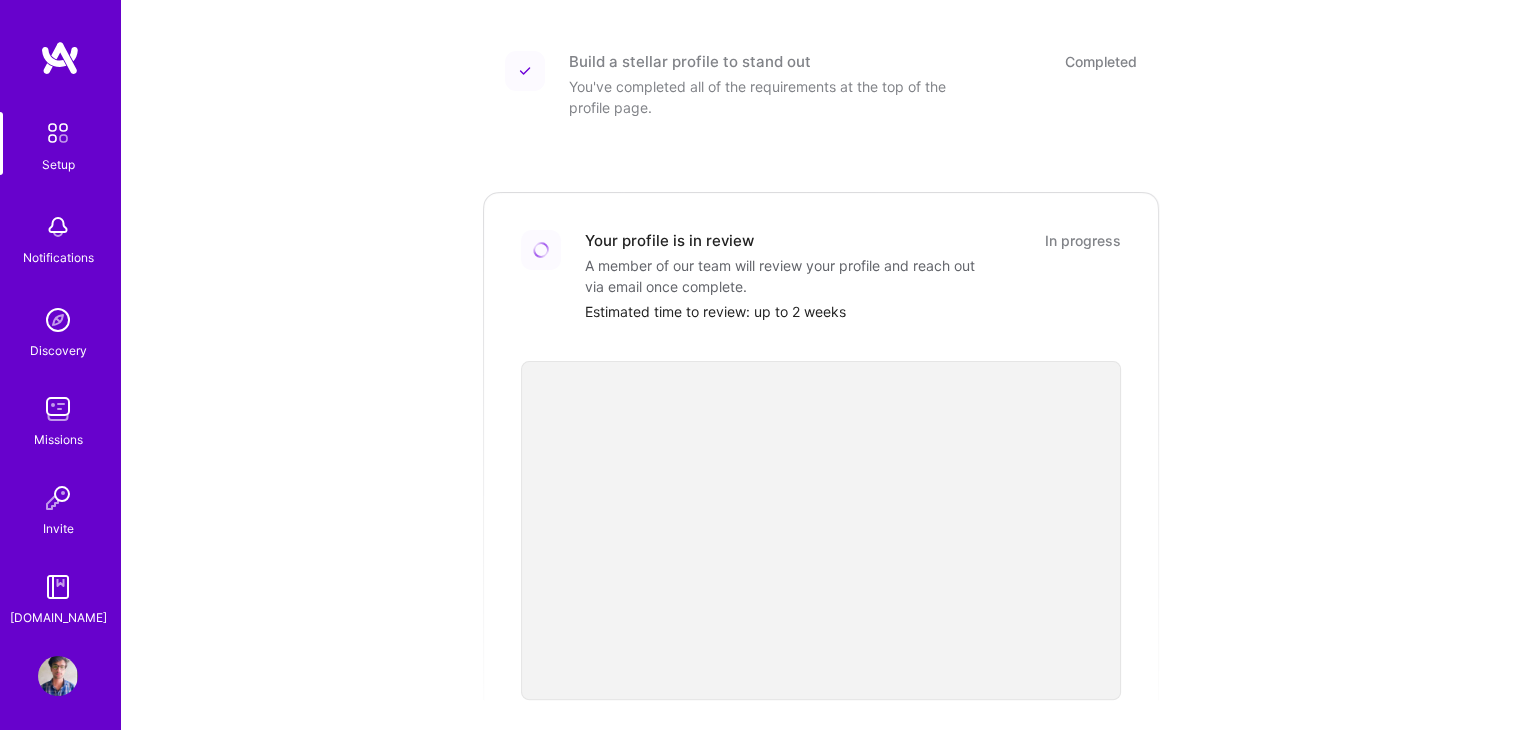 scroll, scrollTop: 124, scrollLeft: 0, axis: vertical 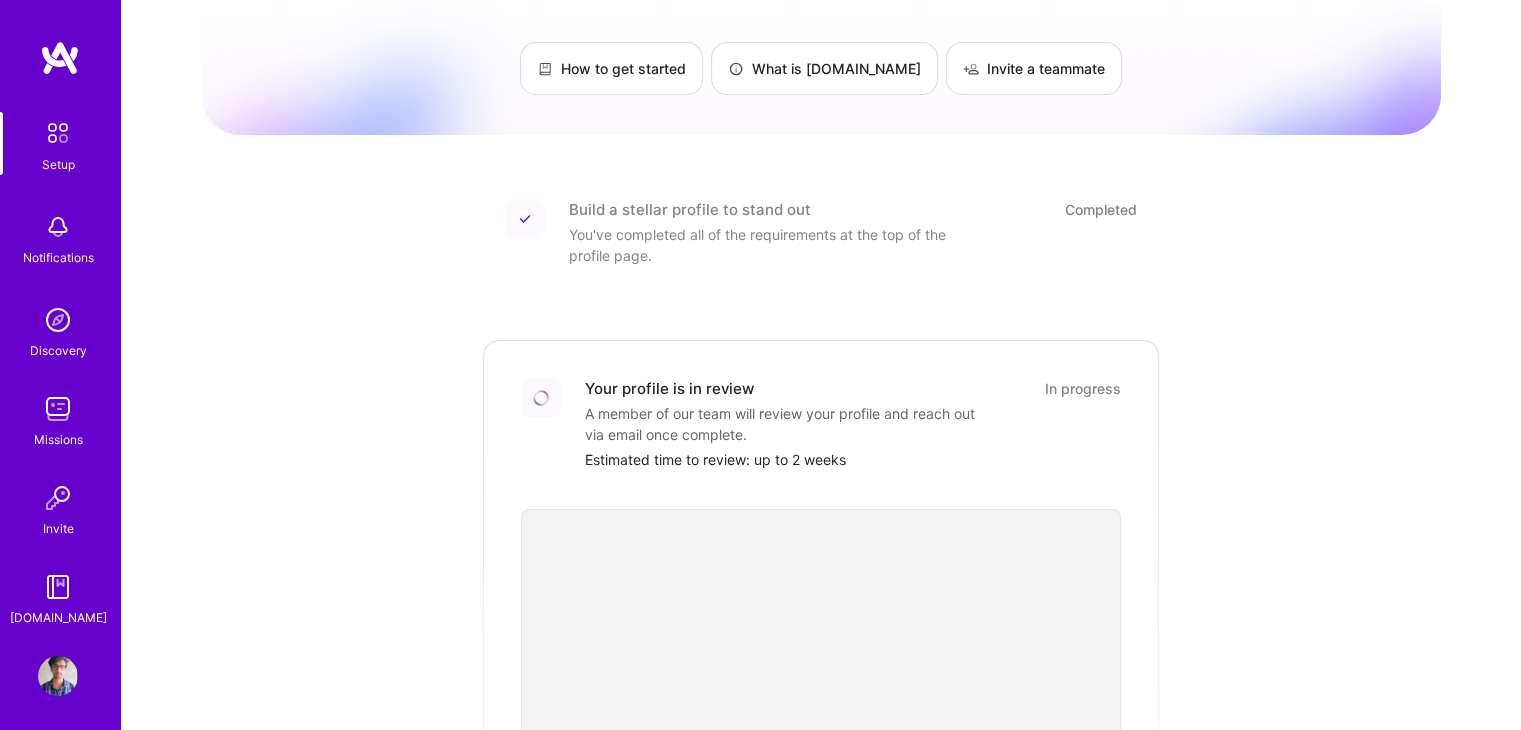 drag, startPoint x: 1243, startPoint y: 485, endPoint x: 752, endPoint y: 354, distance: 508.17517 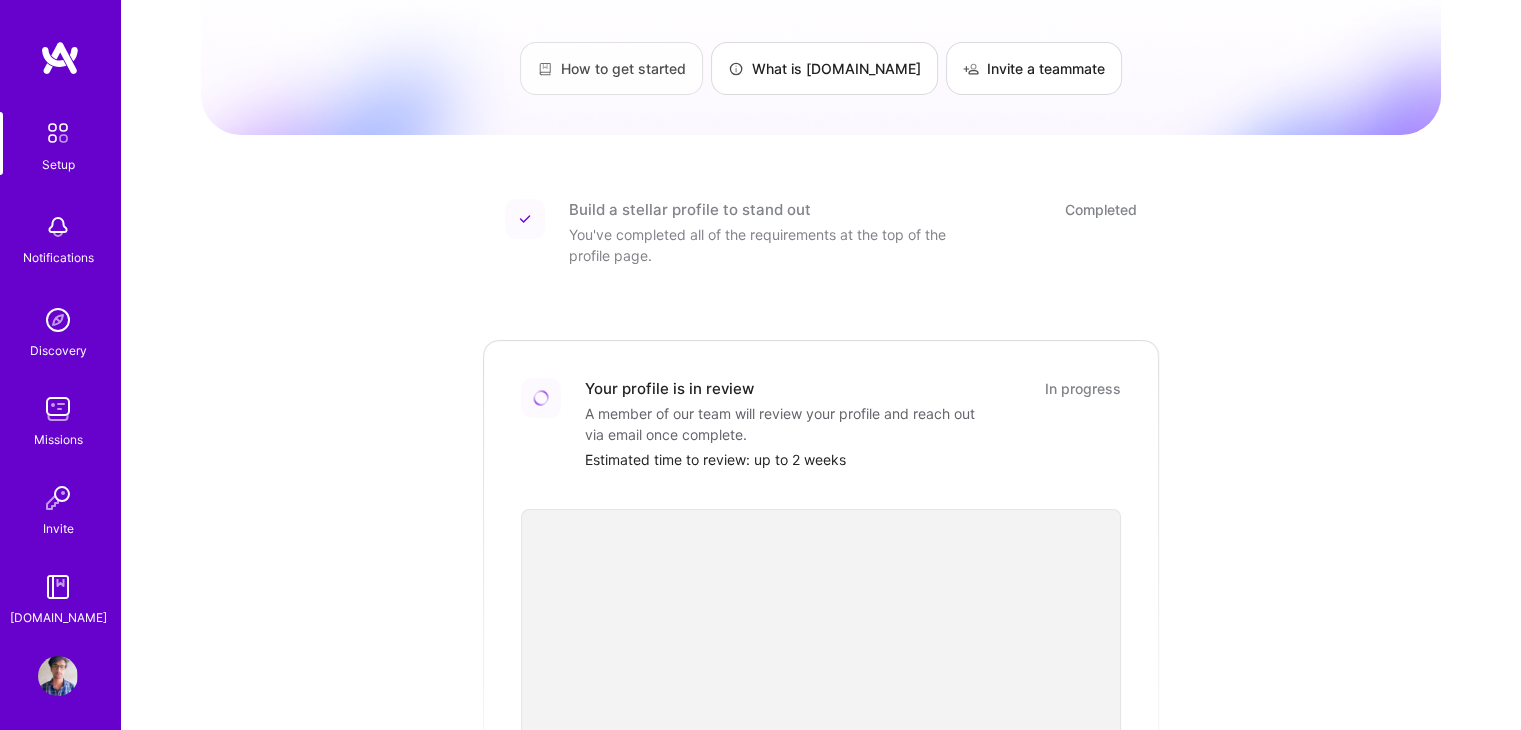 click on "How to get started" at bounding box center (611, 68) 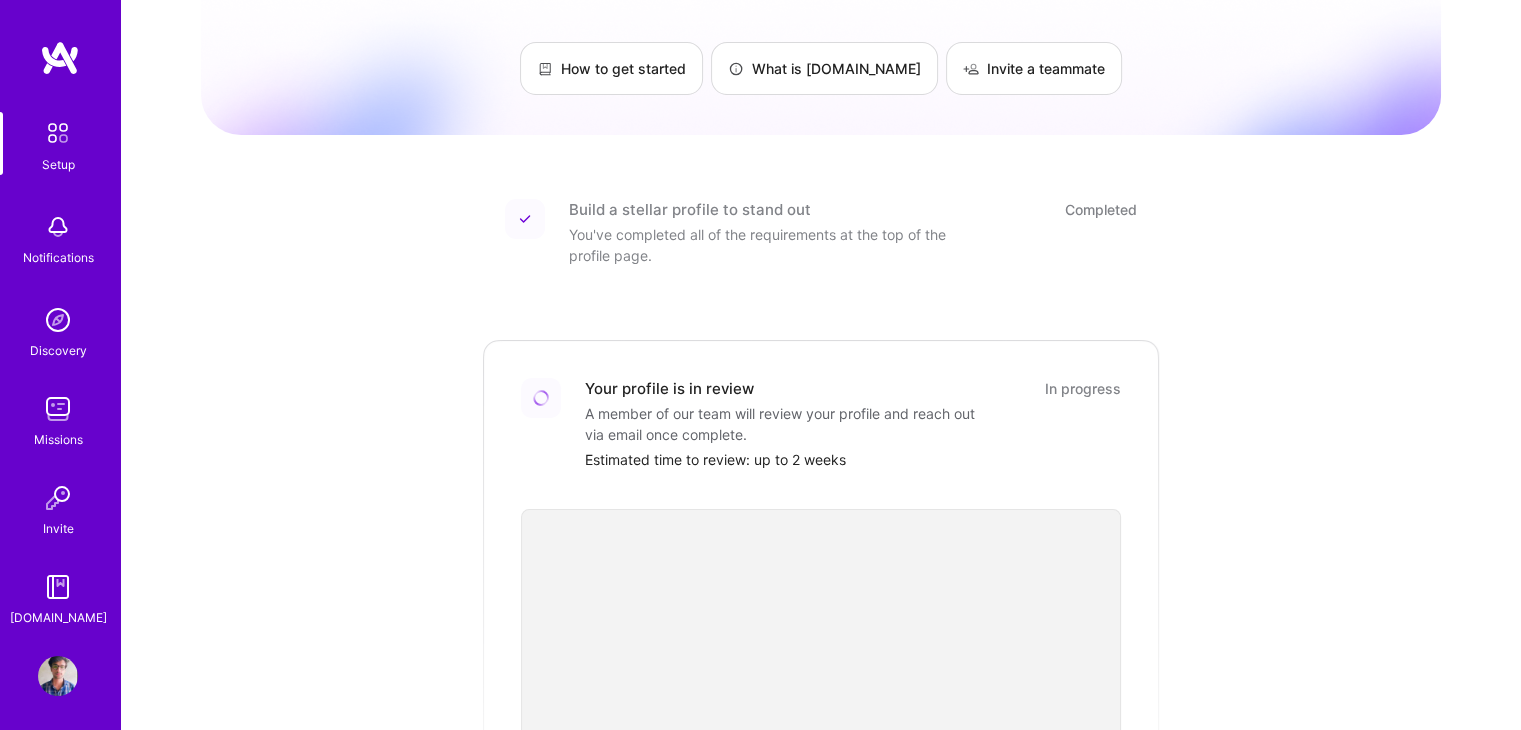 click at bounding box center (58, 133) 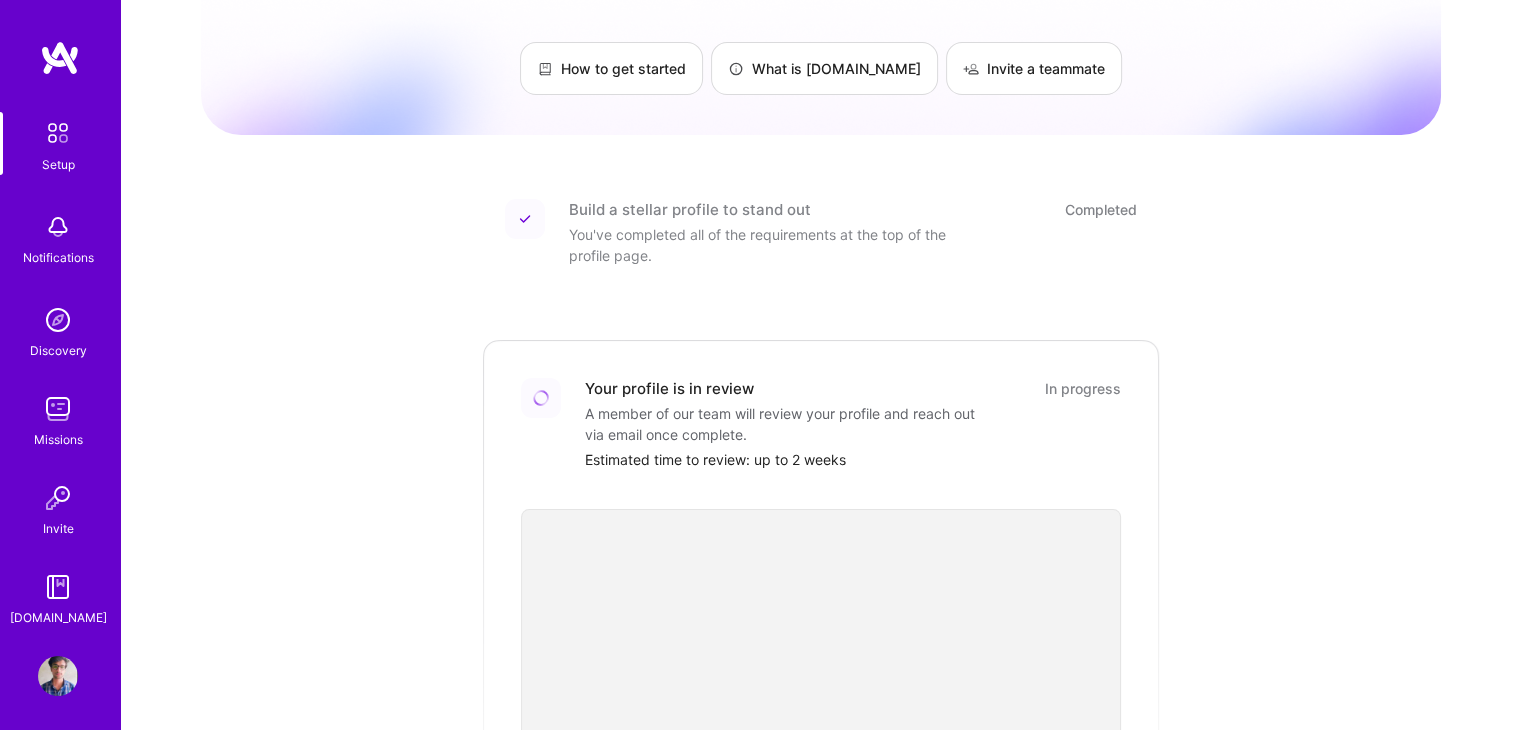 click at bounding box center [58, 320] 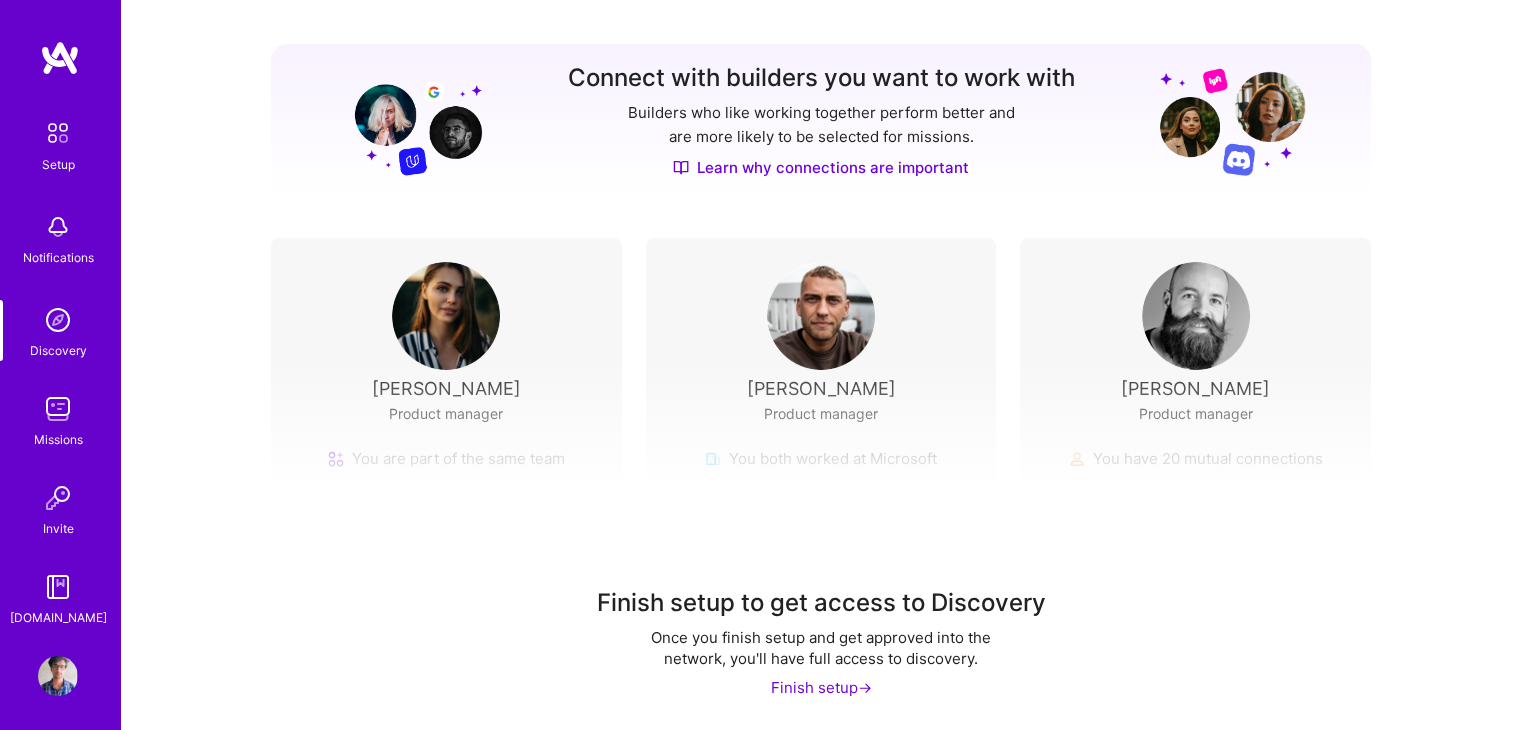 scroll, scrollTop: 226, scrollLeft: 0, axis: vertical 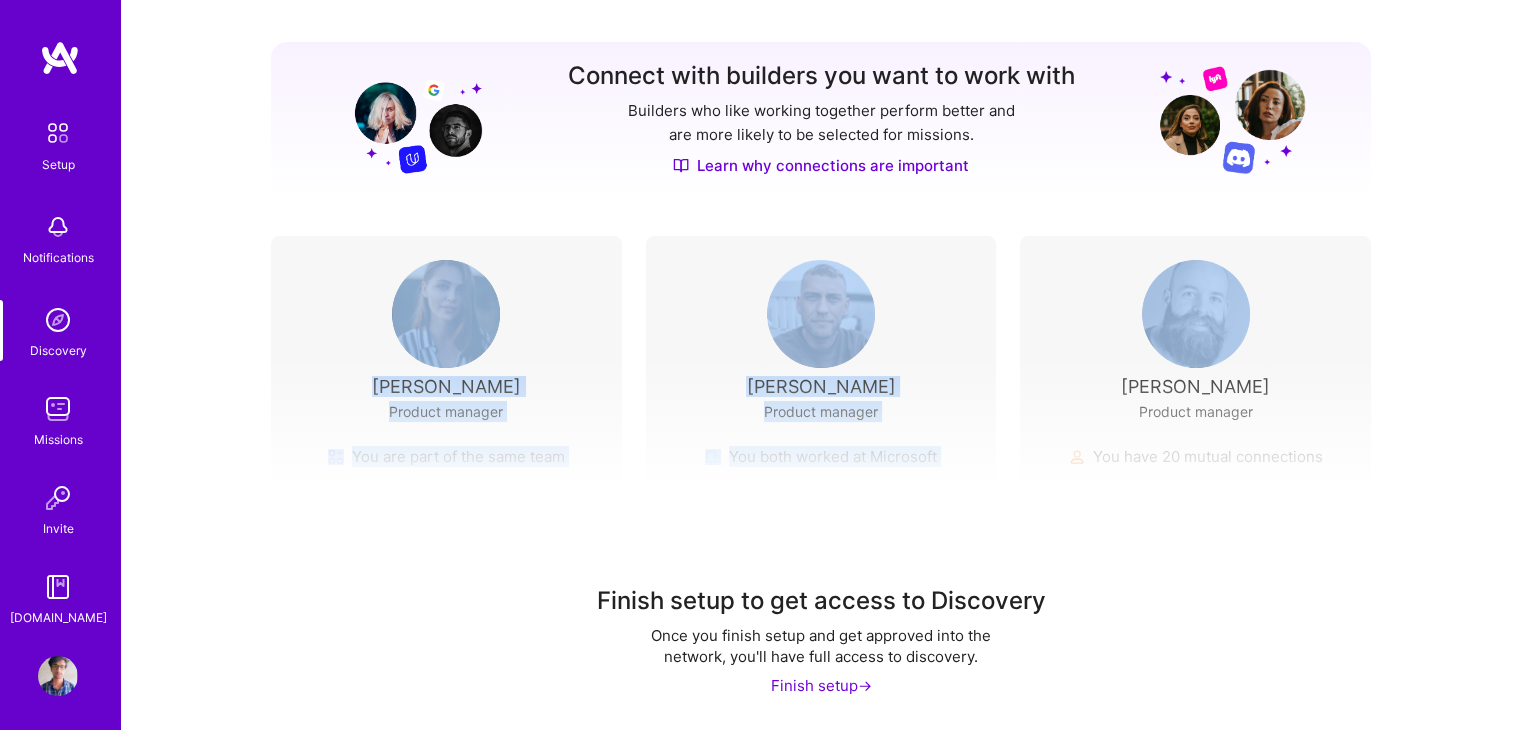 drag, startPoint x: 1034, startPoint y: 305, endPoint x: 416, endPoint y: 299, distance: 618.0291 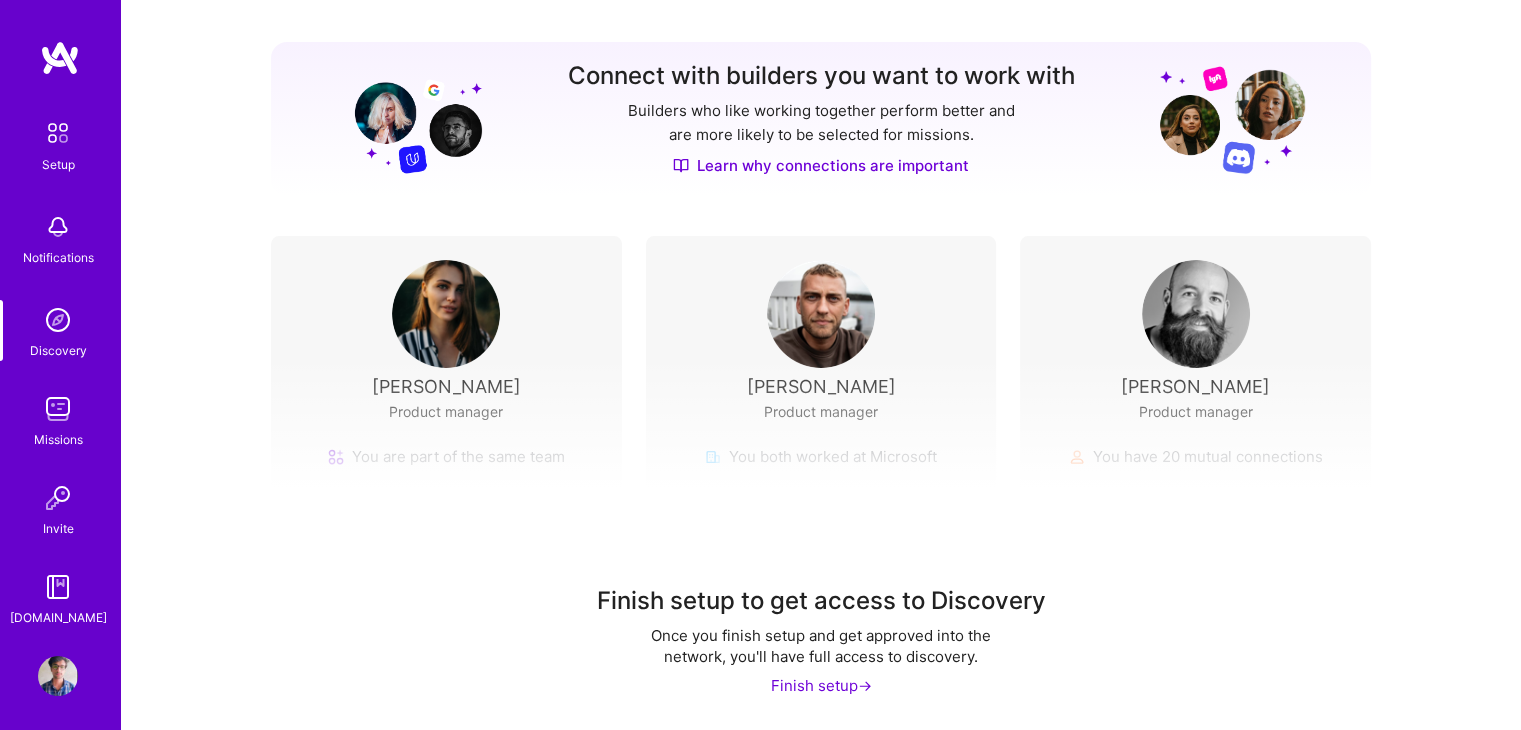 click on "Discover new connections Connect with builders you want to work with Builders who like working together perform better and are more likely to be selected for missions. Learn why connections are important [PERSON_NAME] Product manager You are part of the same team See Profile Connect [PERSON_NAME] Product manager You both worked at Microsoft See Profile Connect [PERSON_NAME] Product manager You have 20 mutual connections See Profile Connect" at bounding box center (821, 209) 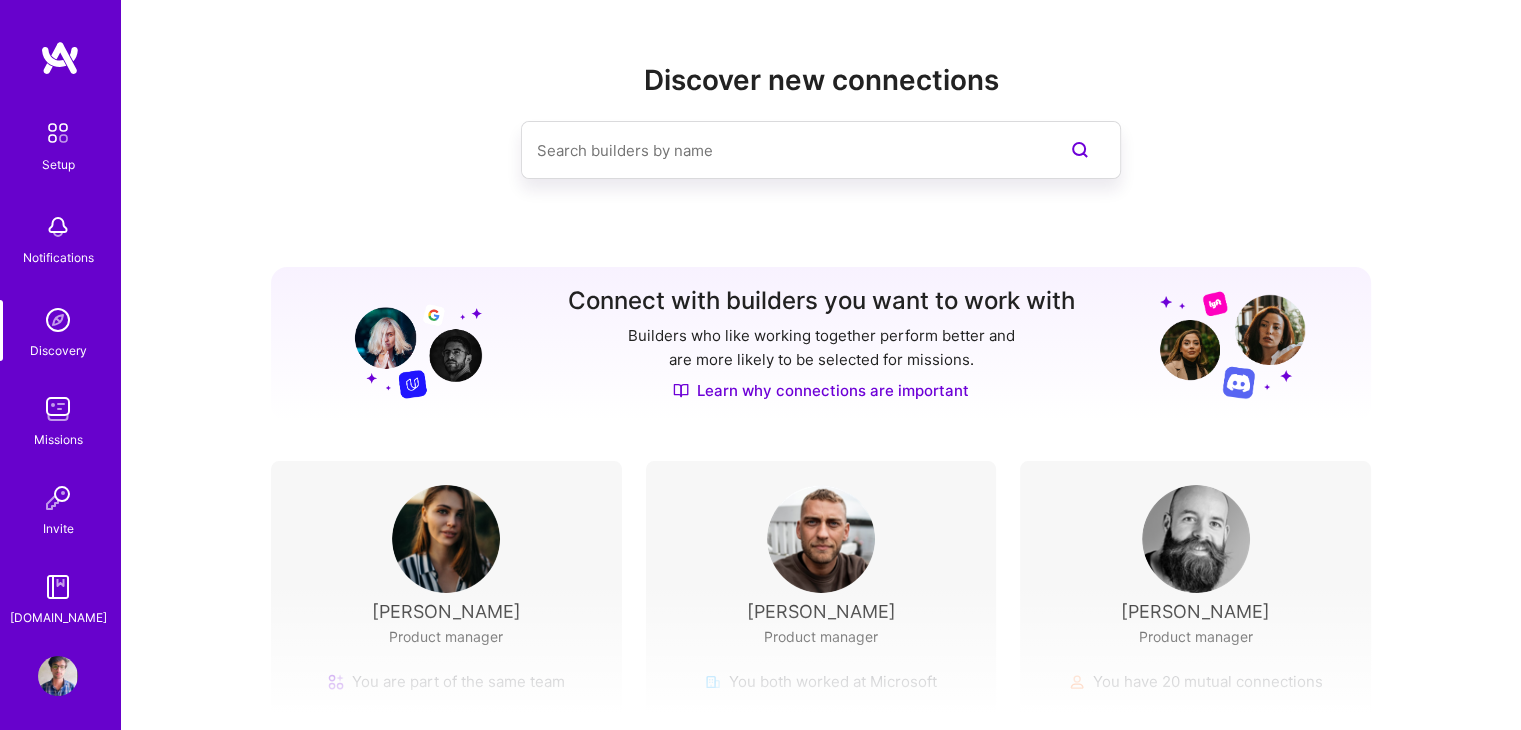 scroll, scrollTop: 0, scrollLeft: 0, axis: both 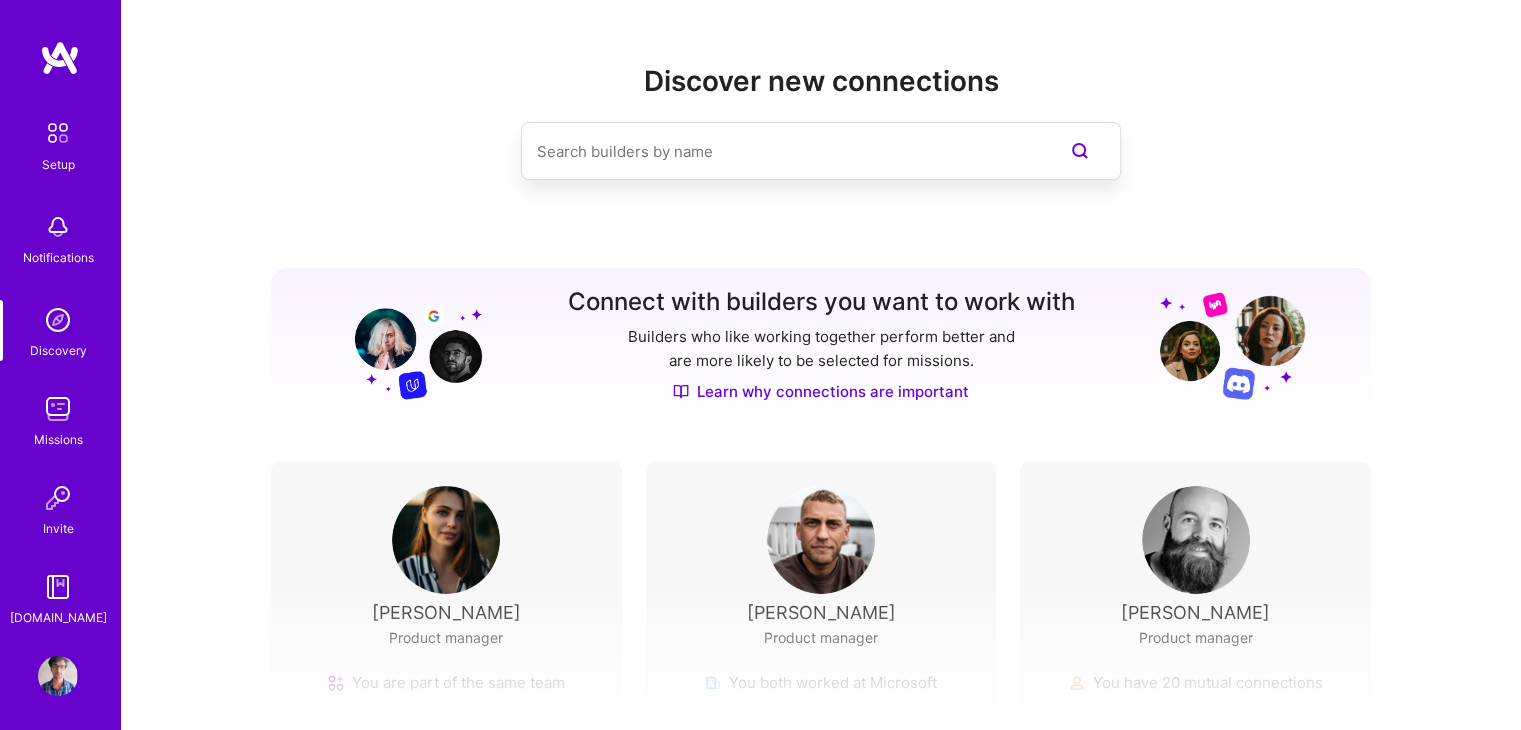 click at bounding box center (58, 409) 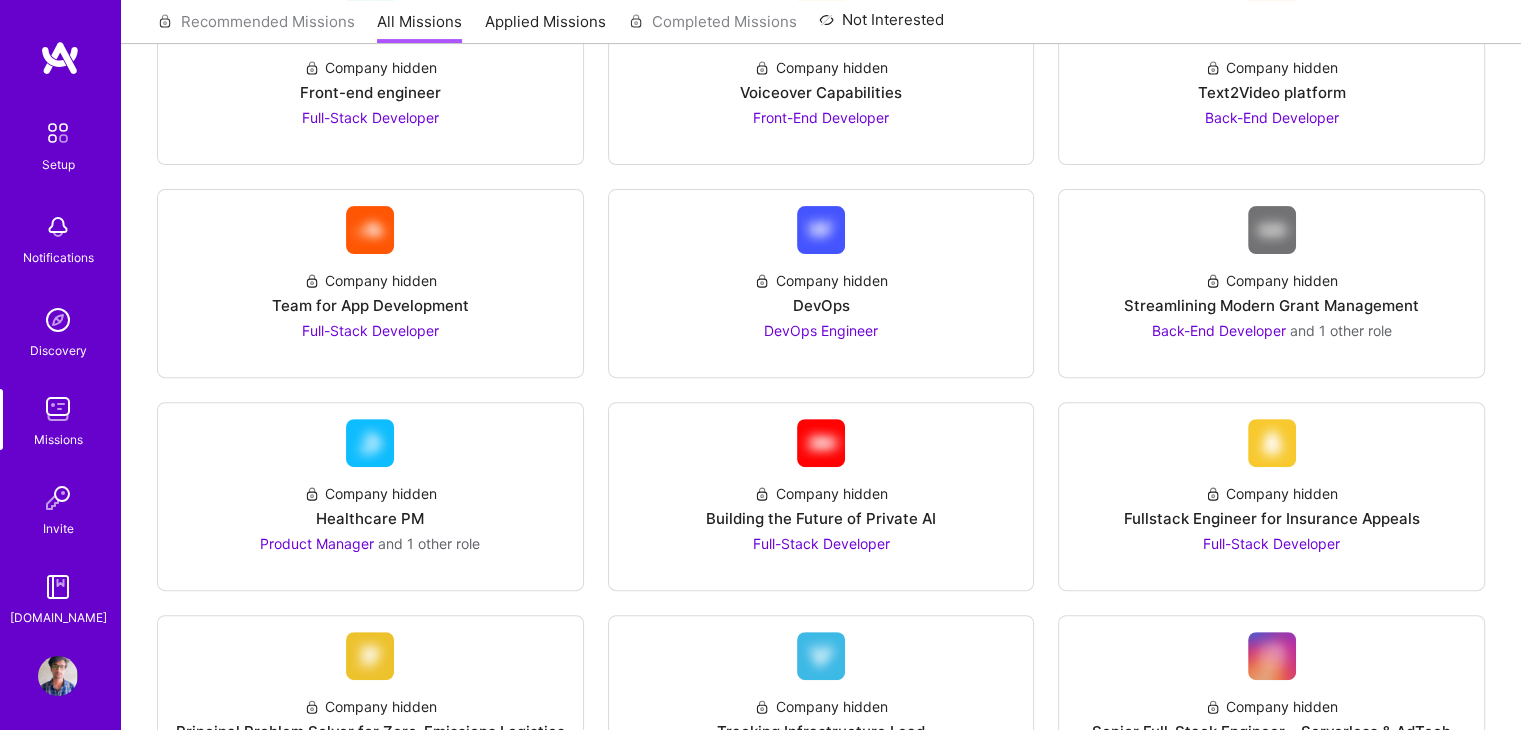 scroll, scrollTop: 700, scrollLeft: 0, axis: vertical 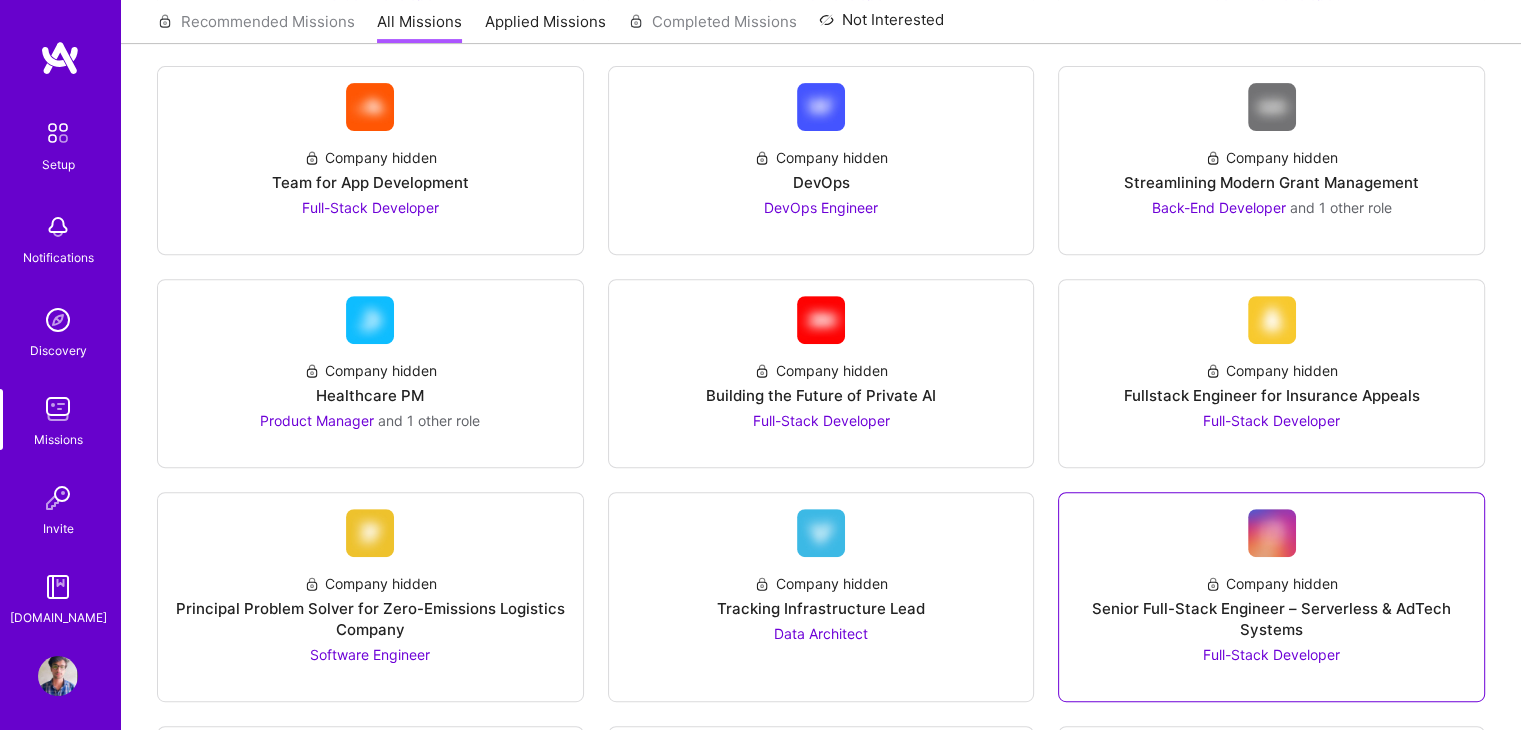 click on "Company hidden" at bounding box center (1271, 583) 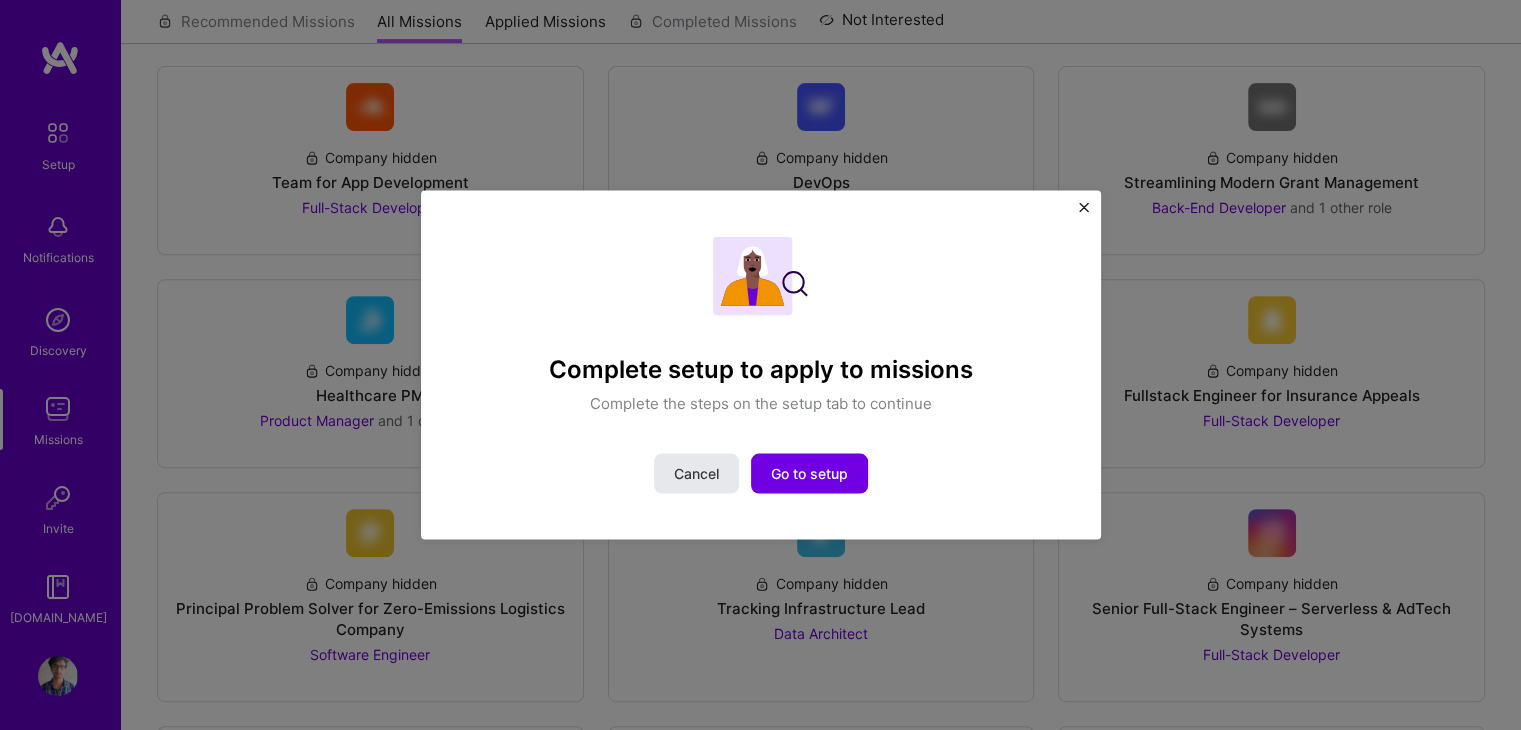 click on "Cancel" at bounding box center [696, 473] 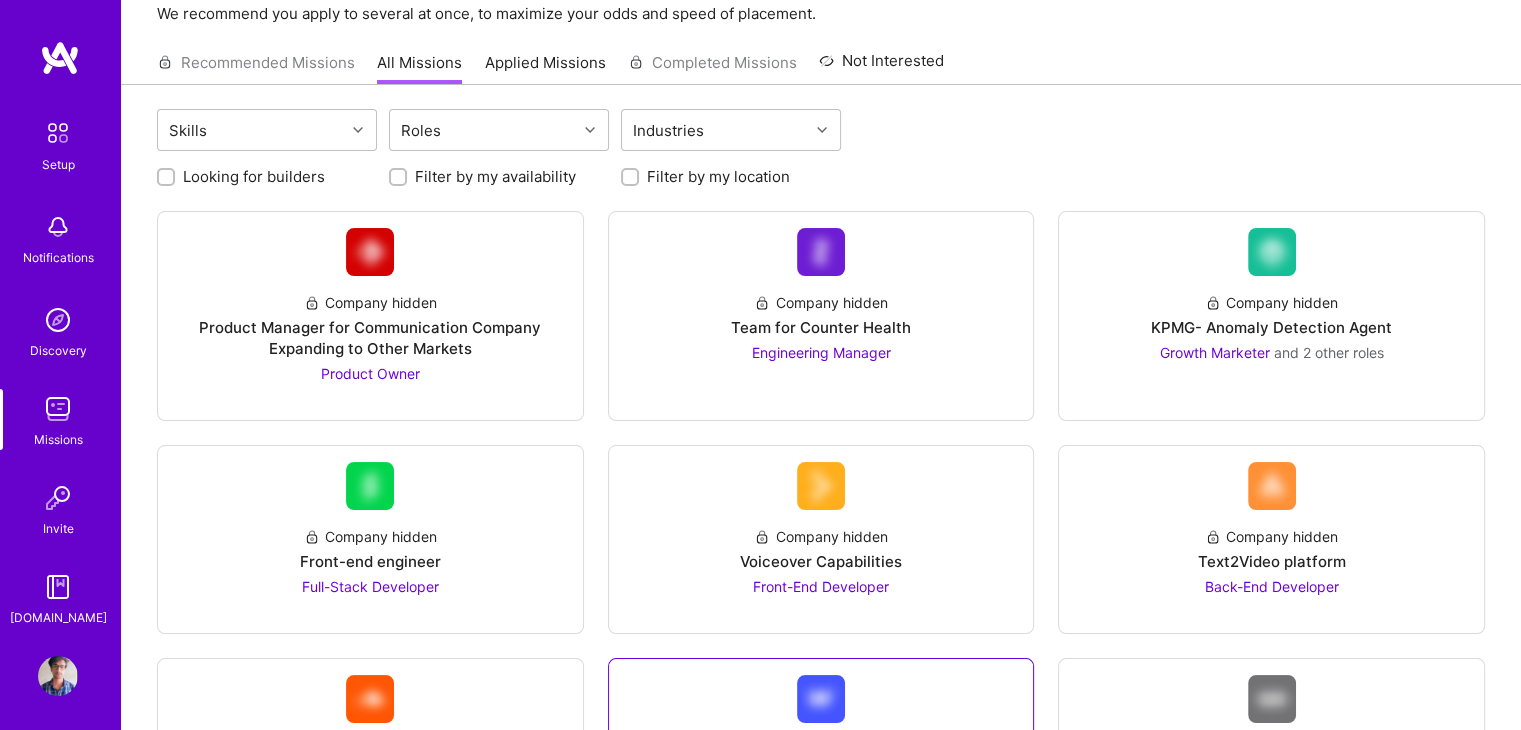 scroll, scrollTop: 0, scrollLeft: 0, axis: both 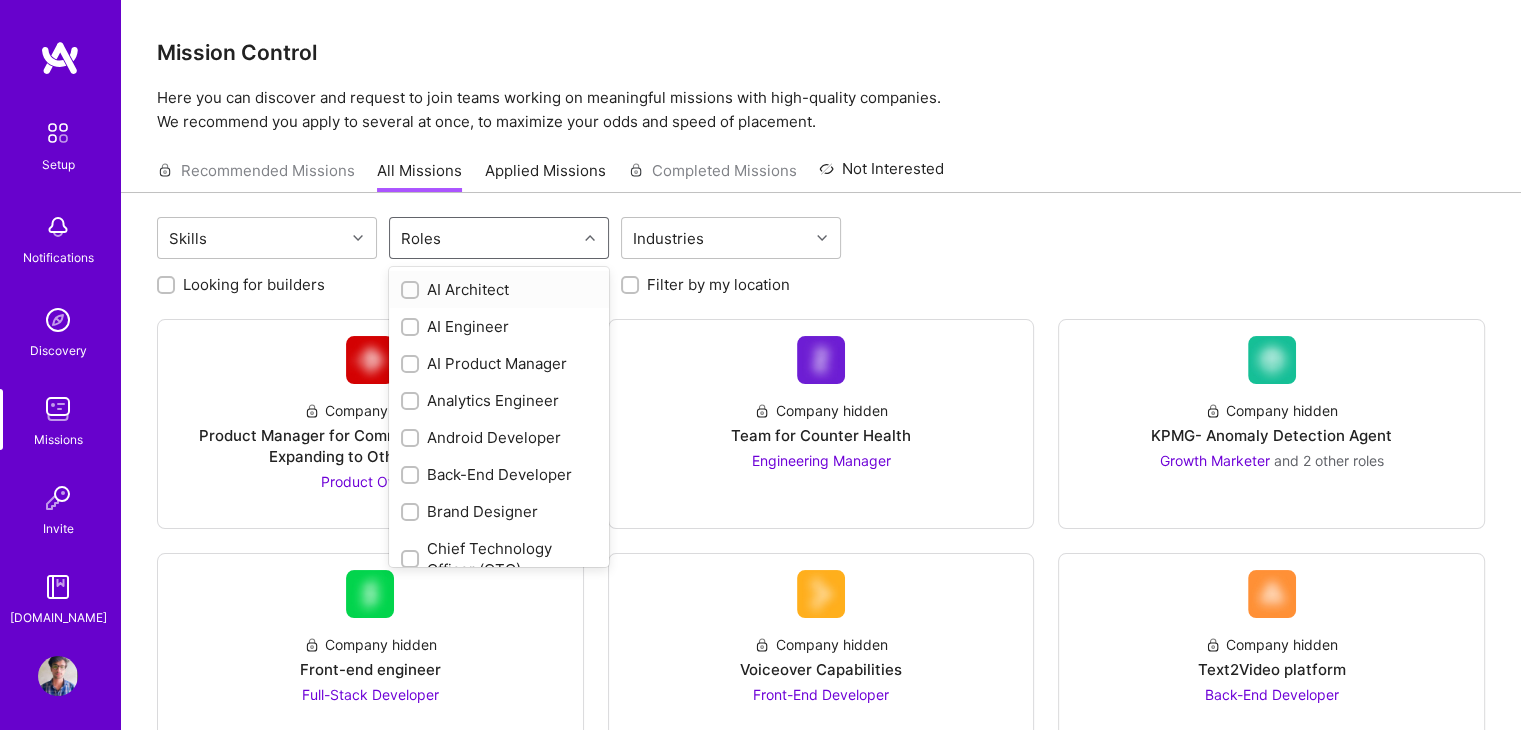 click on "Roles" at bounding box center [483, 238] 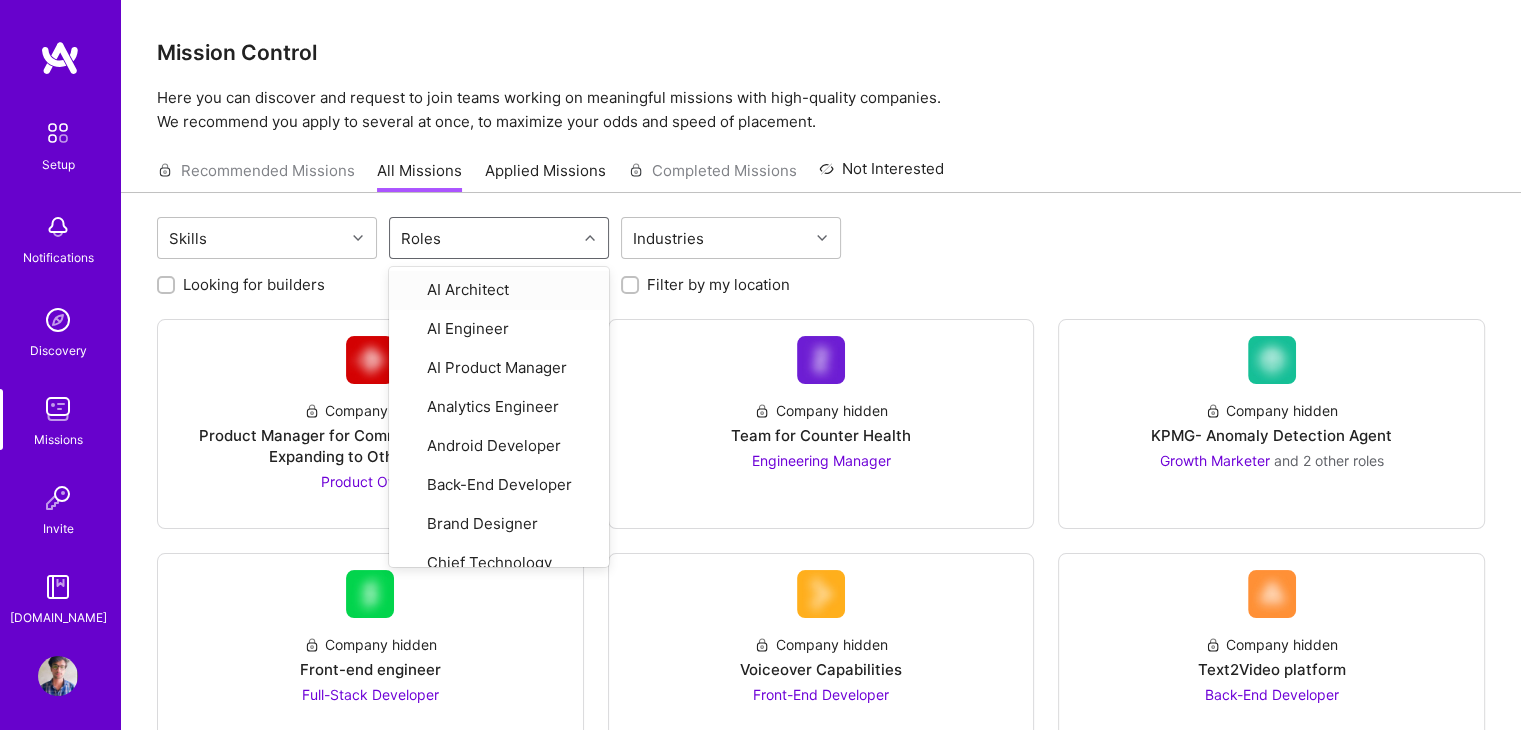 click on "Skills option AI Architect focused, 1 of 40. 40 results available. Use Up and Down to choose options, press Enter to select the currently focused option, press Escape to exit the menu, press Tab to select the option and exit the menu. Roles AI Architect AI Engineer AI Product Manager Analytics Engineer Android Developer Back-End Developer Brand Designer Chief Technology Officer (CTO) Cloud Expert Copywriter Data Analyst Data Architect Data Engineer Data Scientist DevOps Engineer Engineering Manager Financial Advisory Consultant Front-End Developer Full-Stack Developer Graphics Designer Growth Marketer iOS Developer Marketing Strategist ML Engineer MLOps Mobile Developer Product Designer Product Manager Product Marketing Manager Product Owner Program Manager Project Manager QA Engineer Risk & Compliance Consultant Security Expert Software Architect Software Engineer Solution Architect Strategy Consultant UX Expert Industries Looking for builders Filter by my availability Filter by my location" at bounding box center (821, 2258) 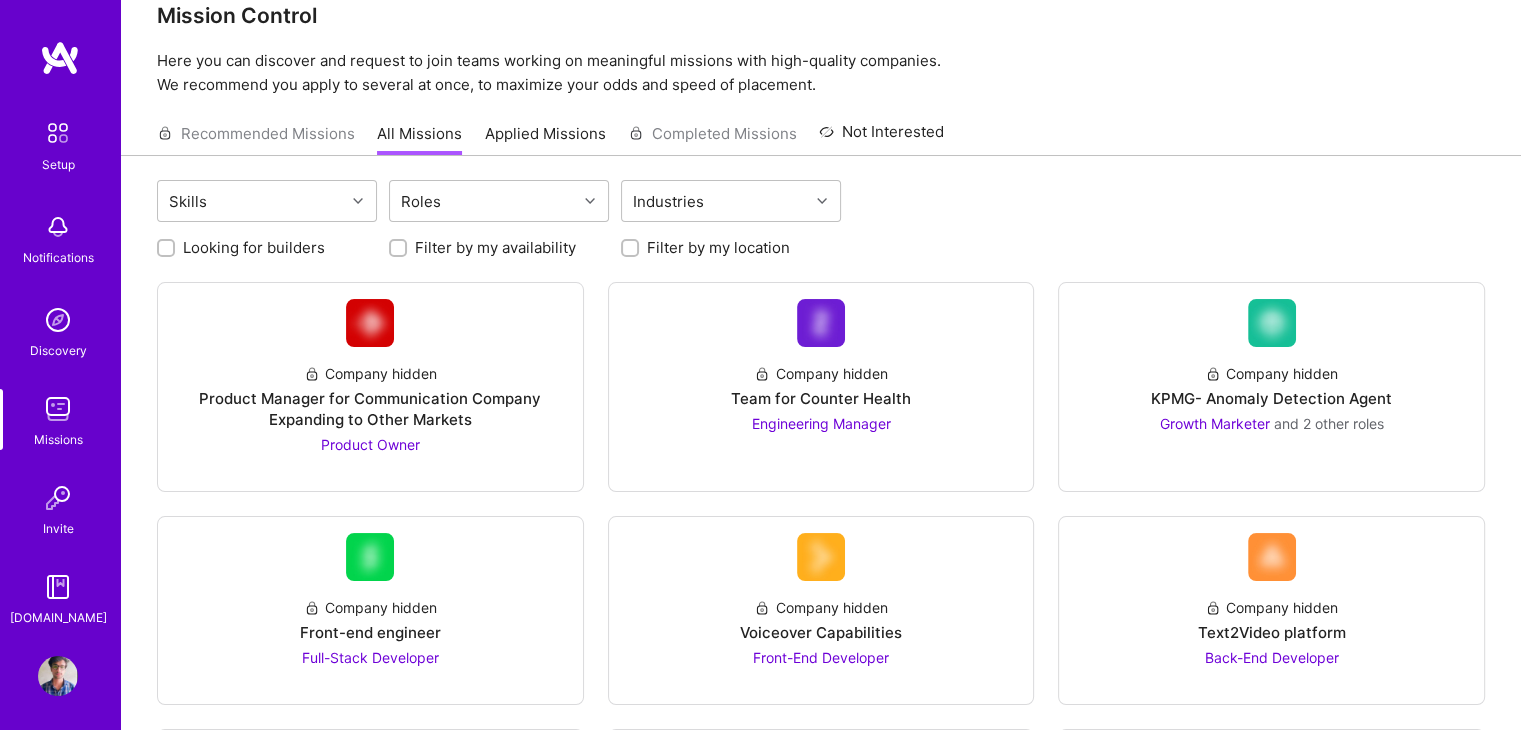 scroll, scrollTop: 0, scrollLeft: 0, axis: both 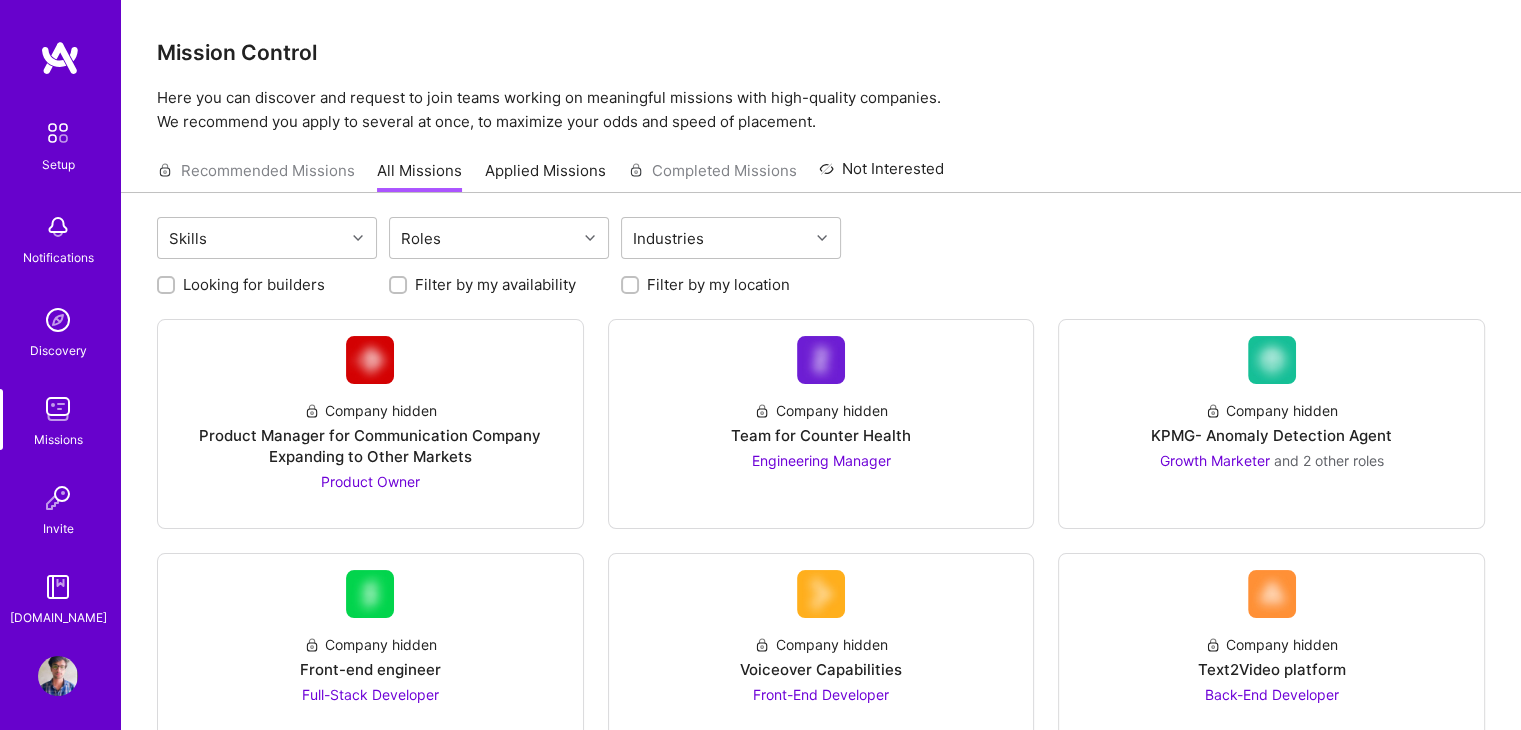 click on "Applied Missions" at bounding box center [545, 176] 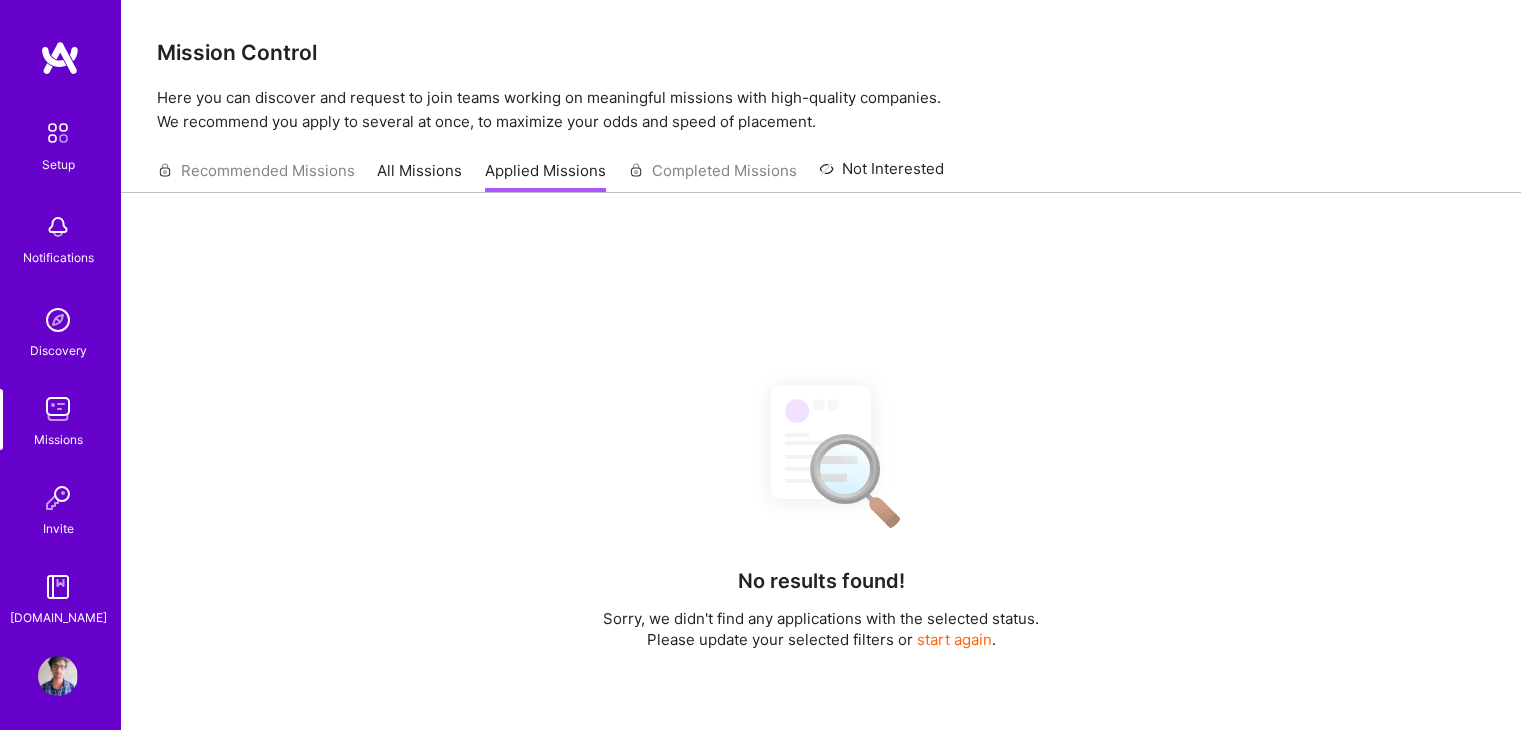 click on "All Missions" at bounding box center (419, 176) 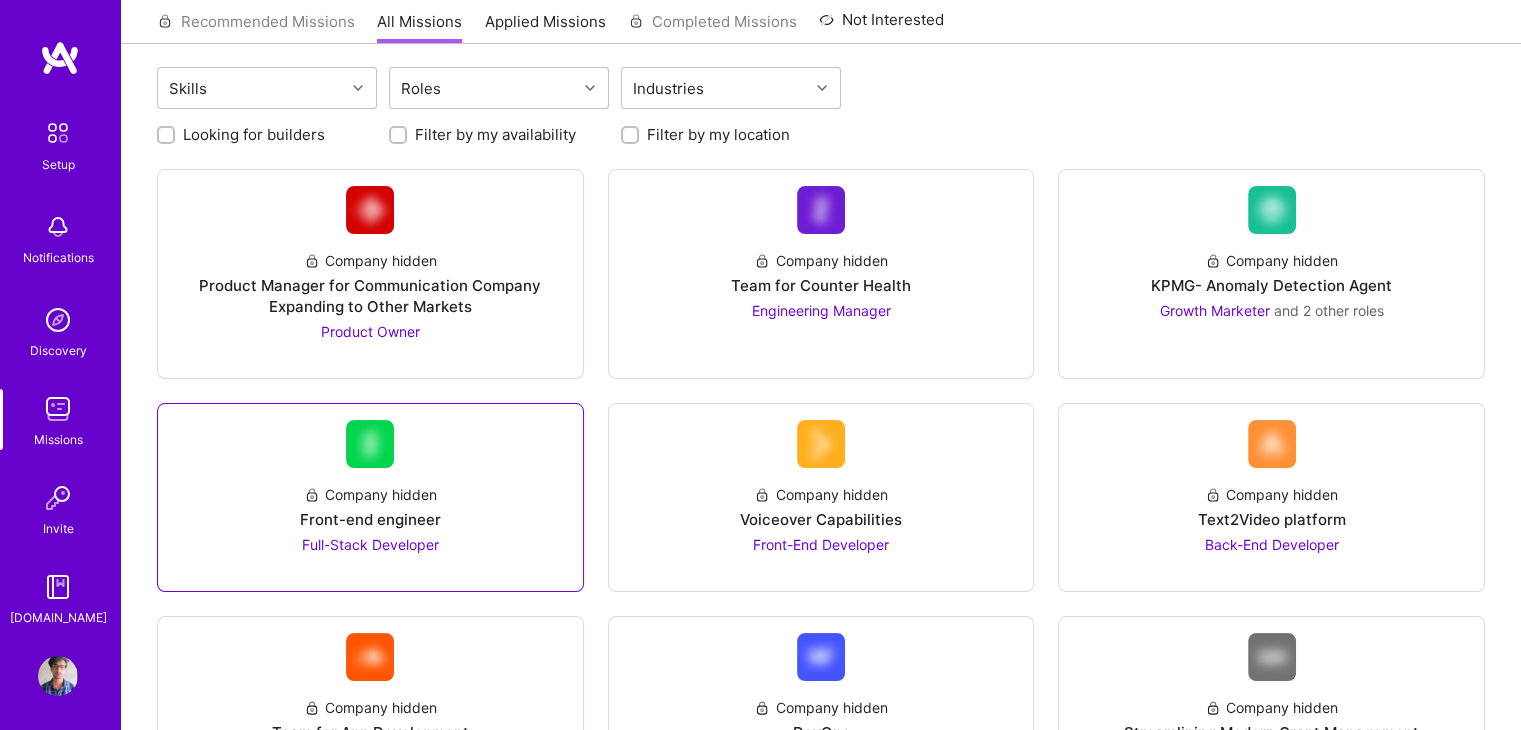 scroll, scrollTop: 0, scrollLeft: 0, axis: both 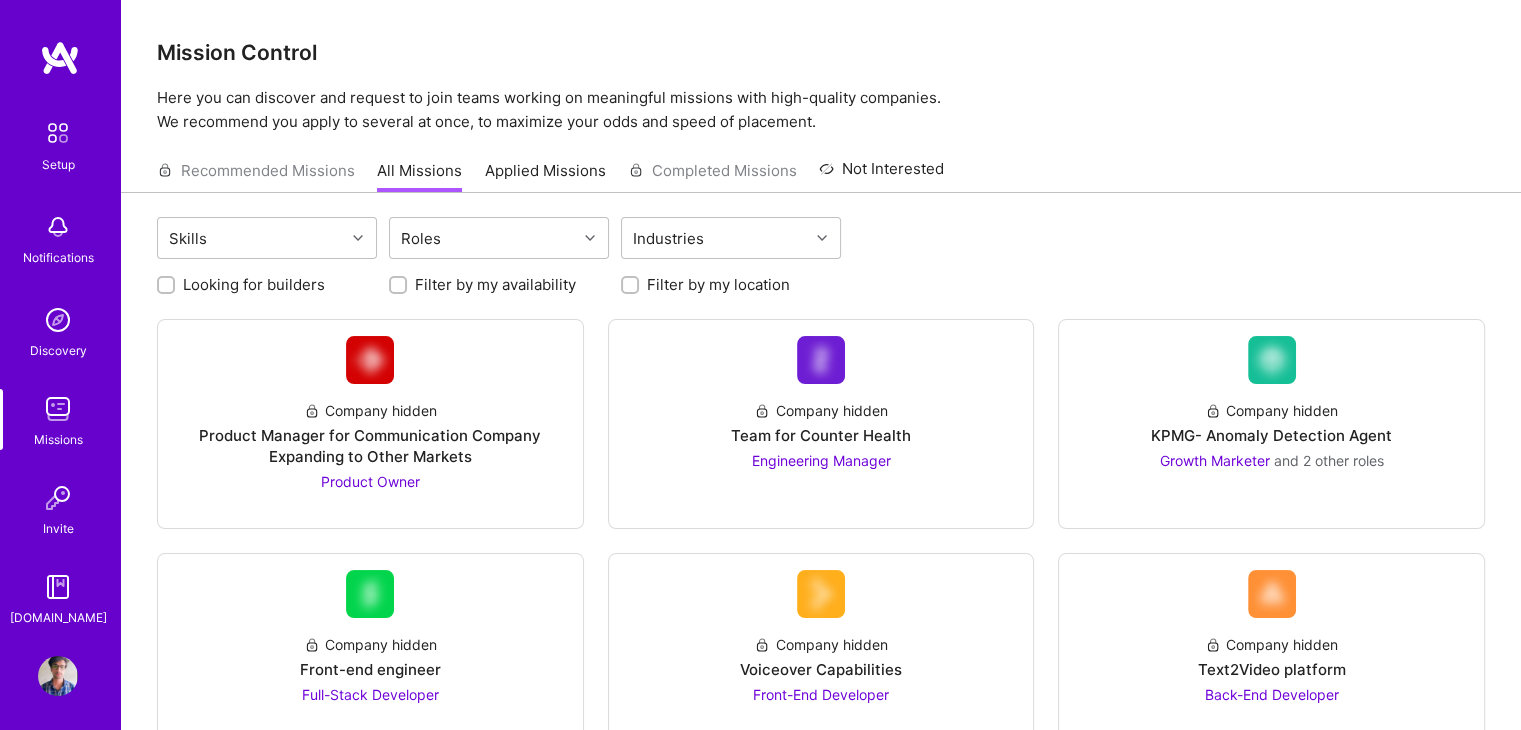 click at bounding box center (58, 498) 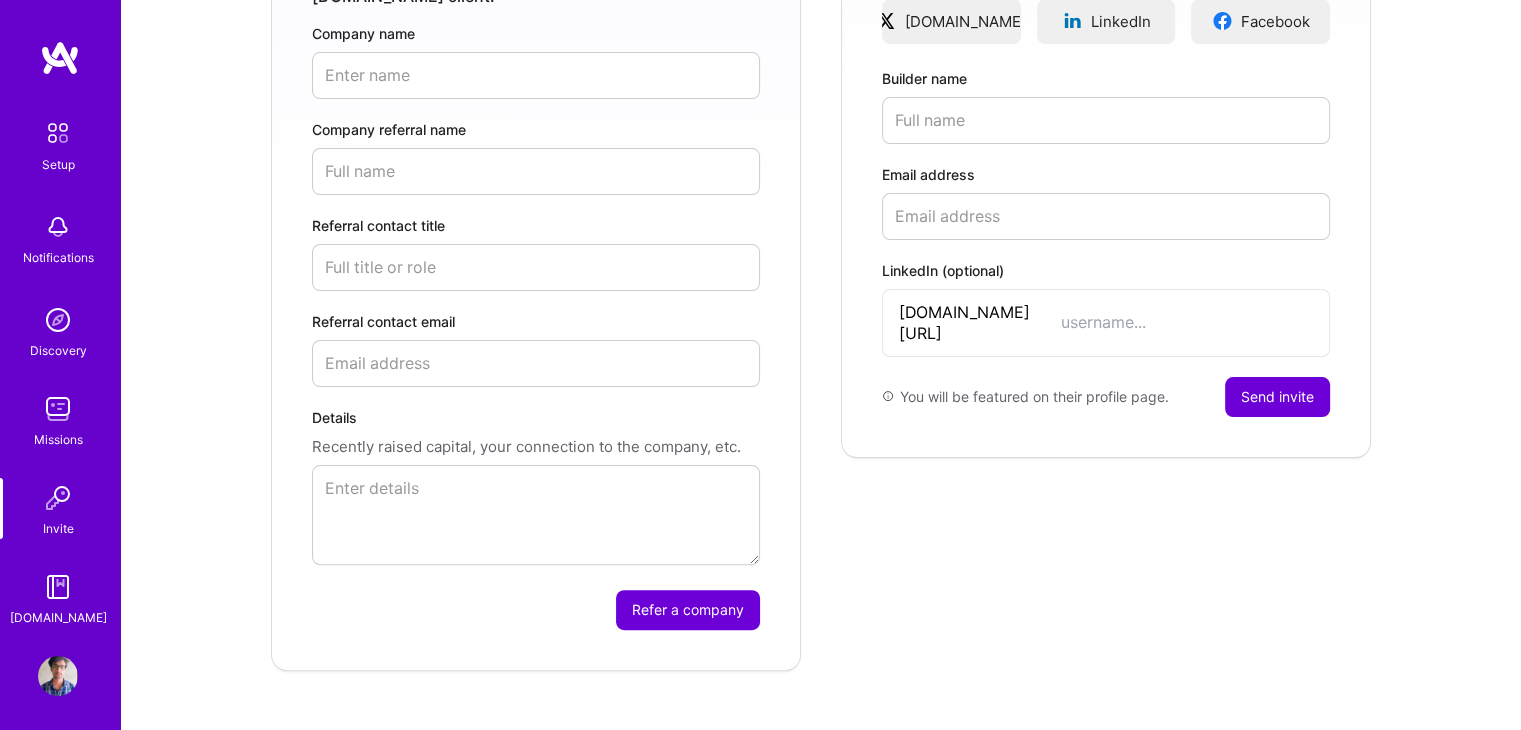 scroll, scrollTop: 460, scrollLeft: 0, axis: vertical 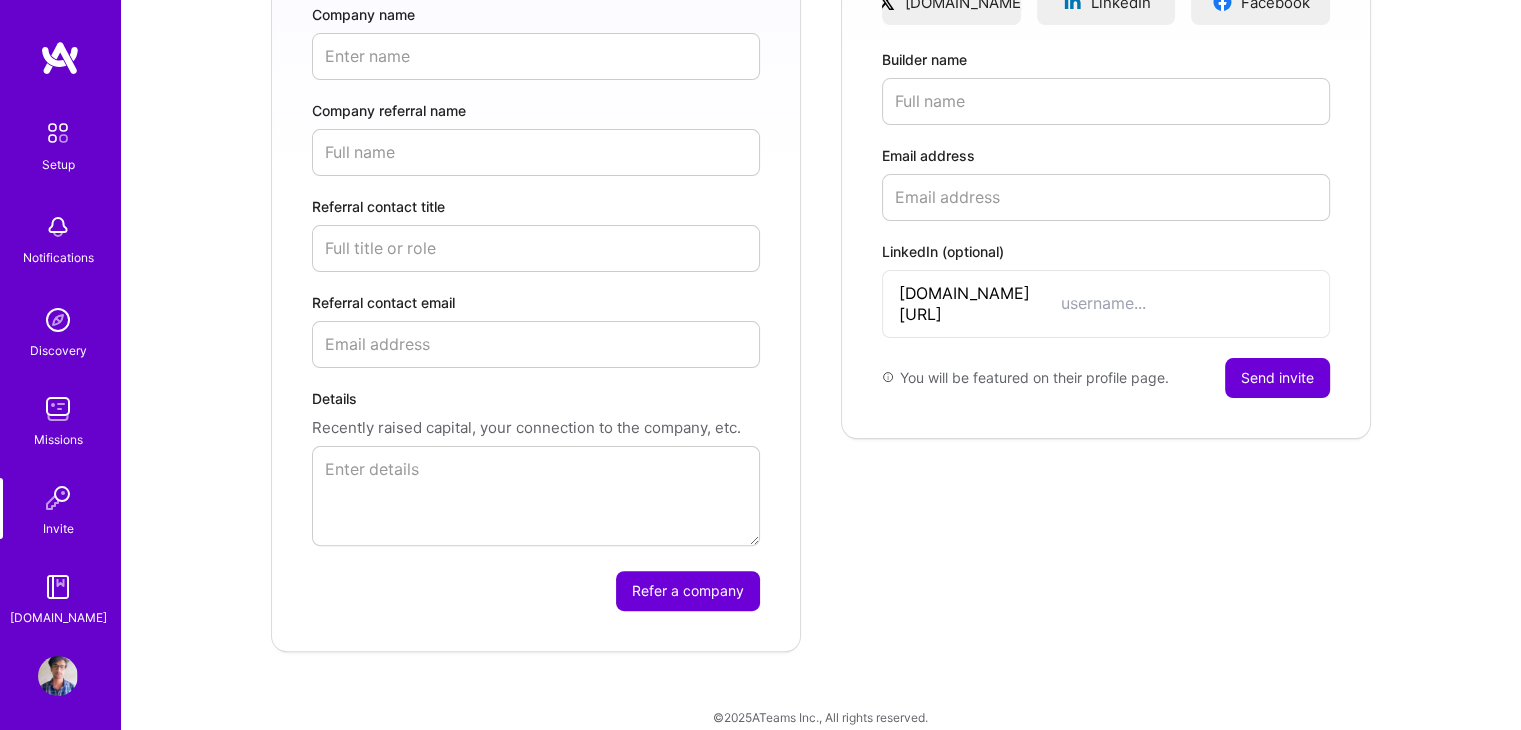 click at bounding box center (58, 587) 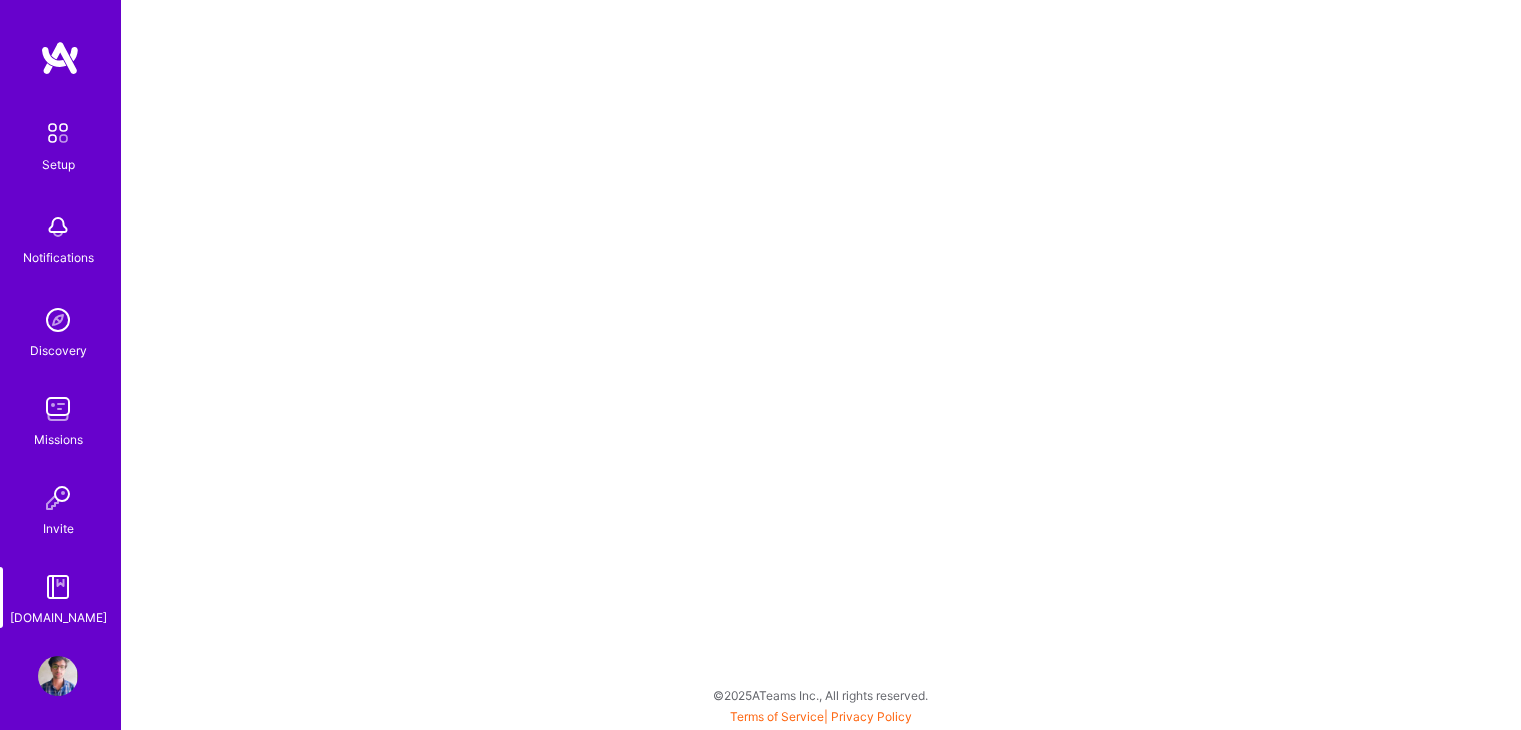scroll, scrollTop: 0, scrollLeft: 0, axis: both 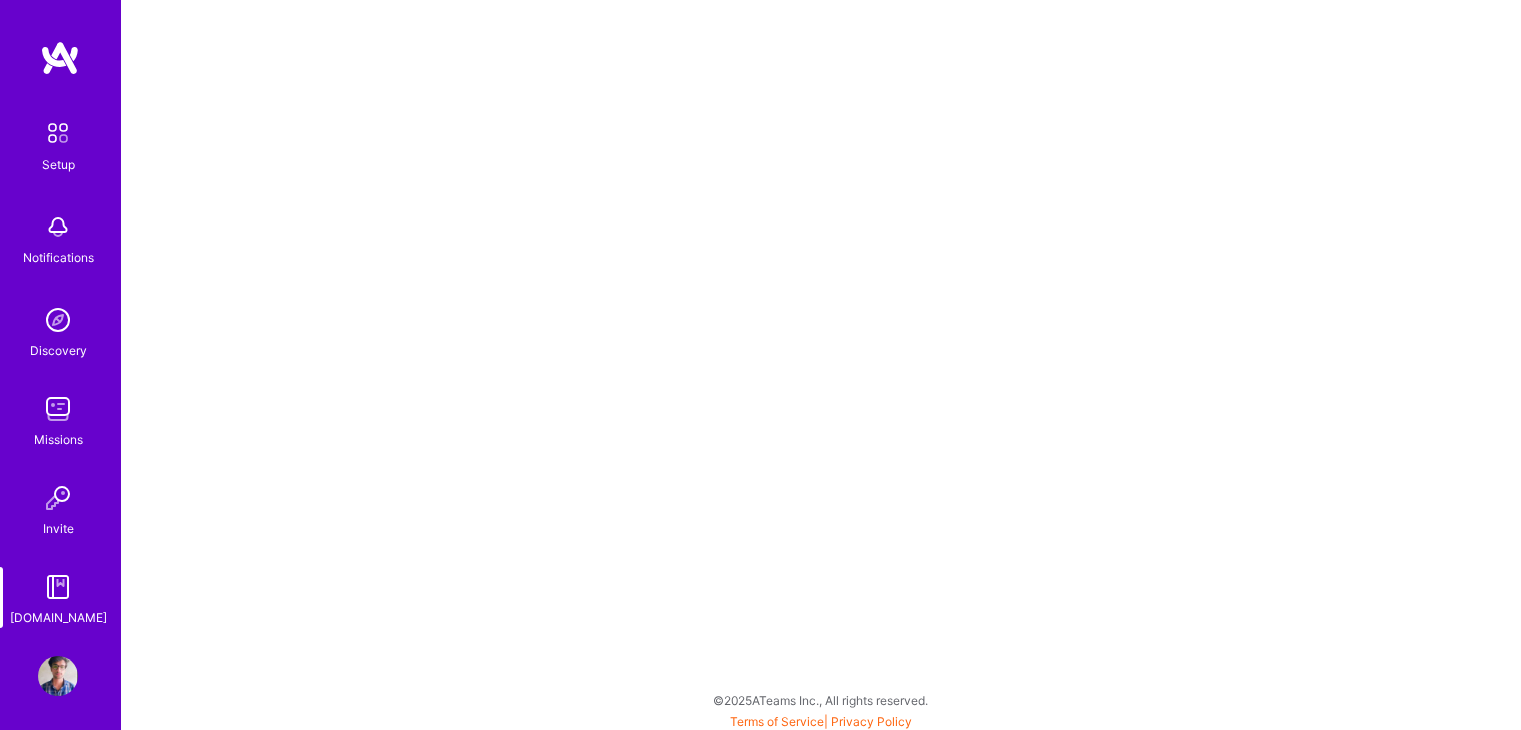 click on "Setup" at bounding box center (58, 164) 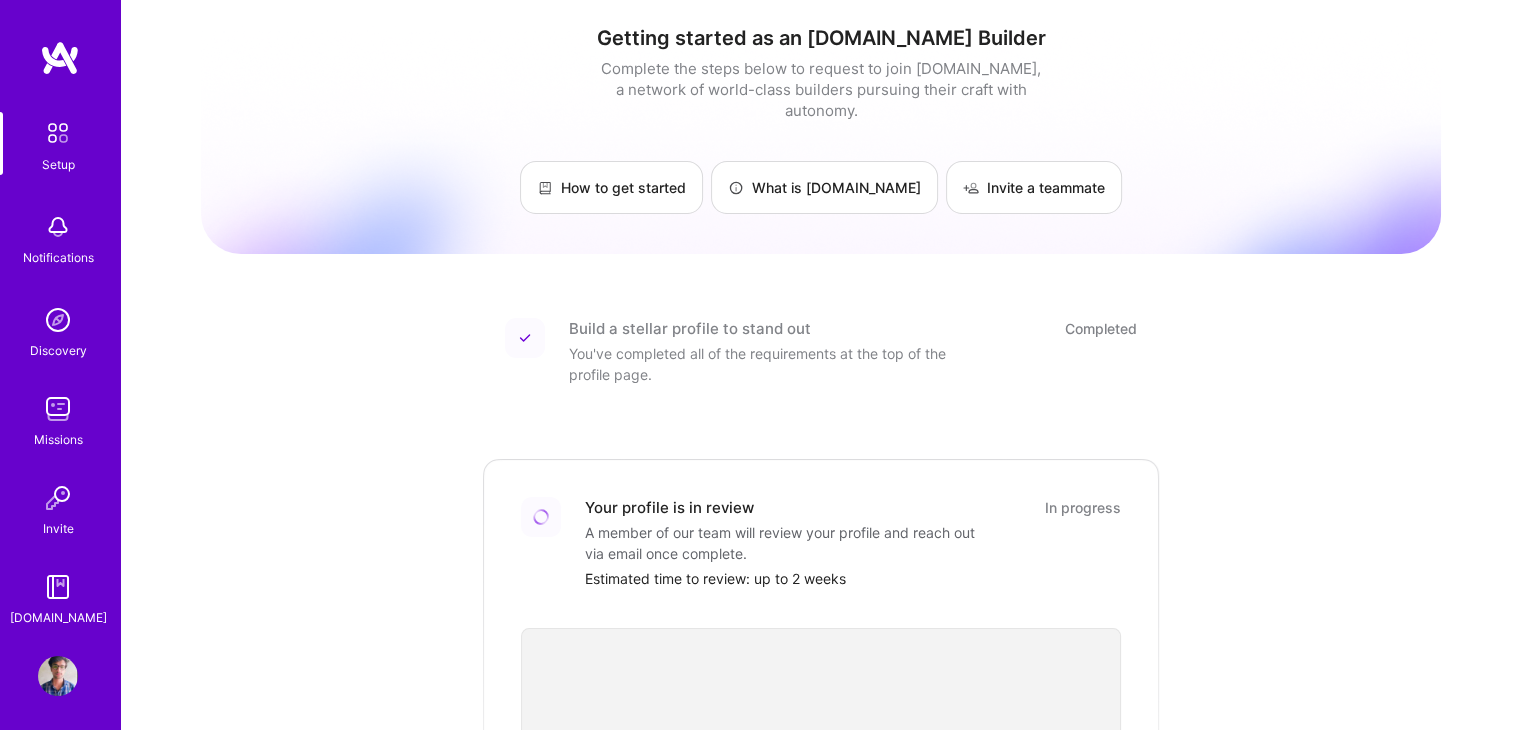 scroll, scrollTop: 0, scrollLeft: 0, axis: both 